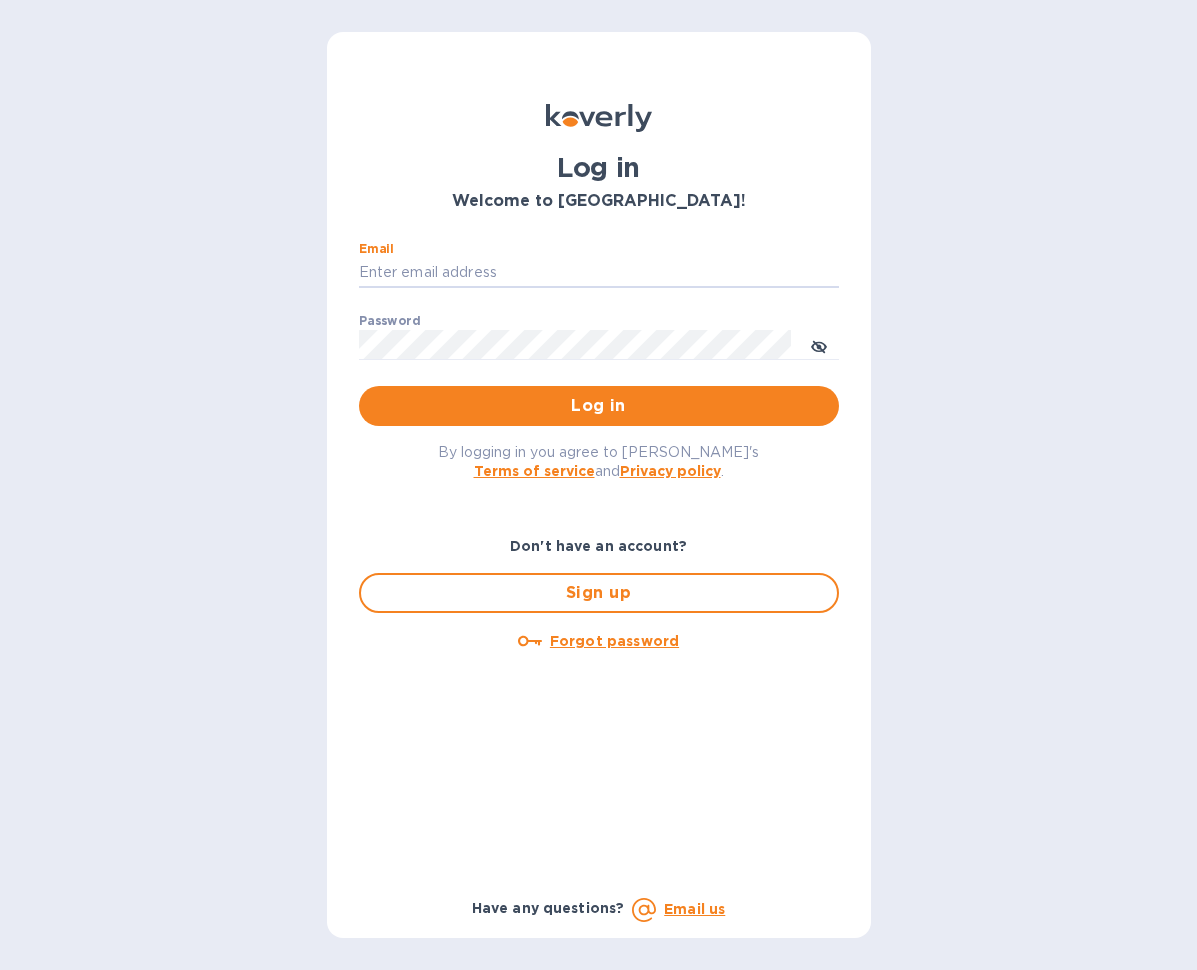 scroll, scrollTop: 0, scrollLeft: 0, axis: both 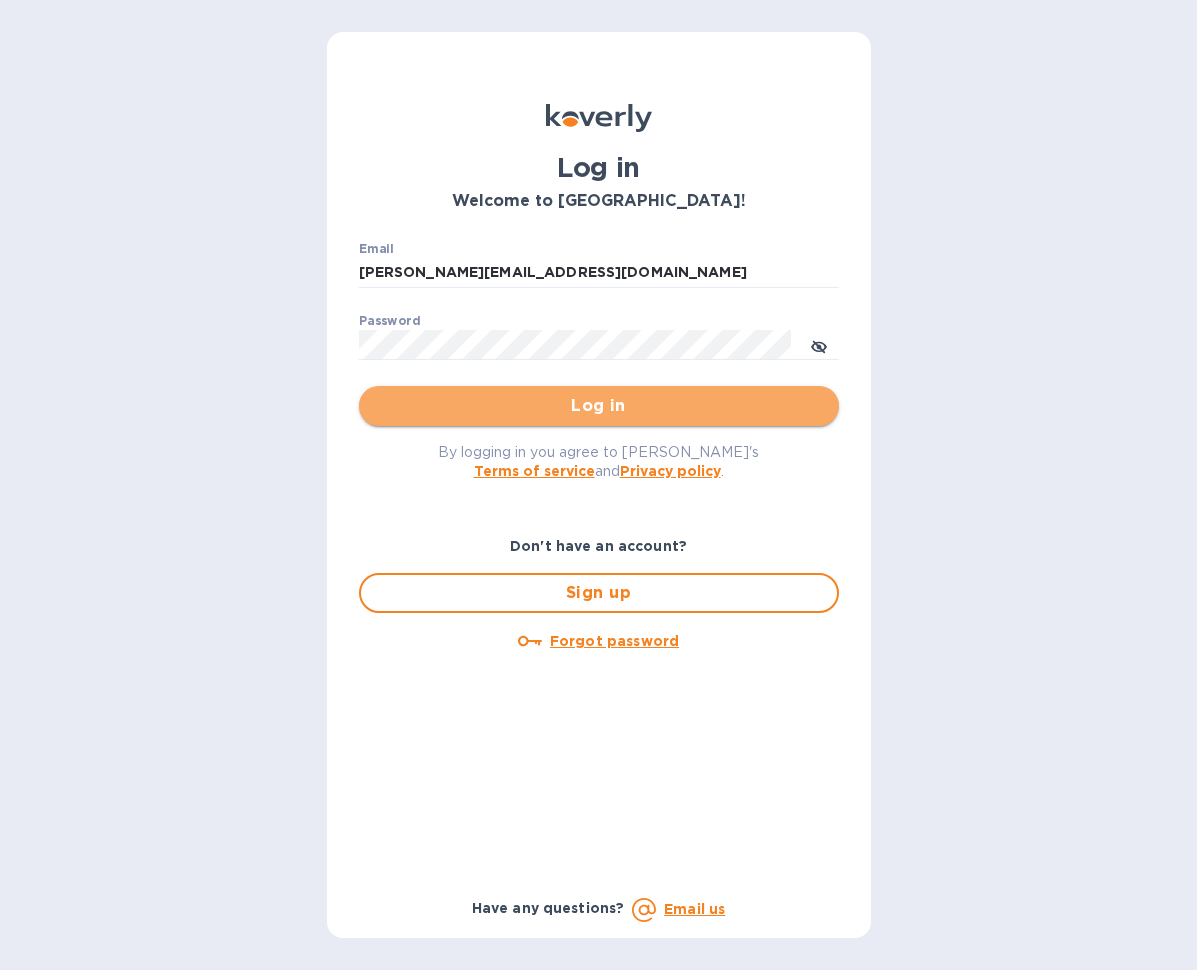 drag, startPoint x: 616, startPoint y: 407, endPoint x: 627, endPoint y: 416, distance: 14.21267 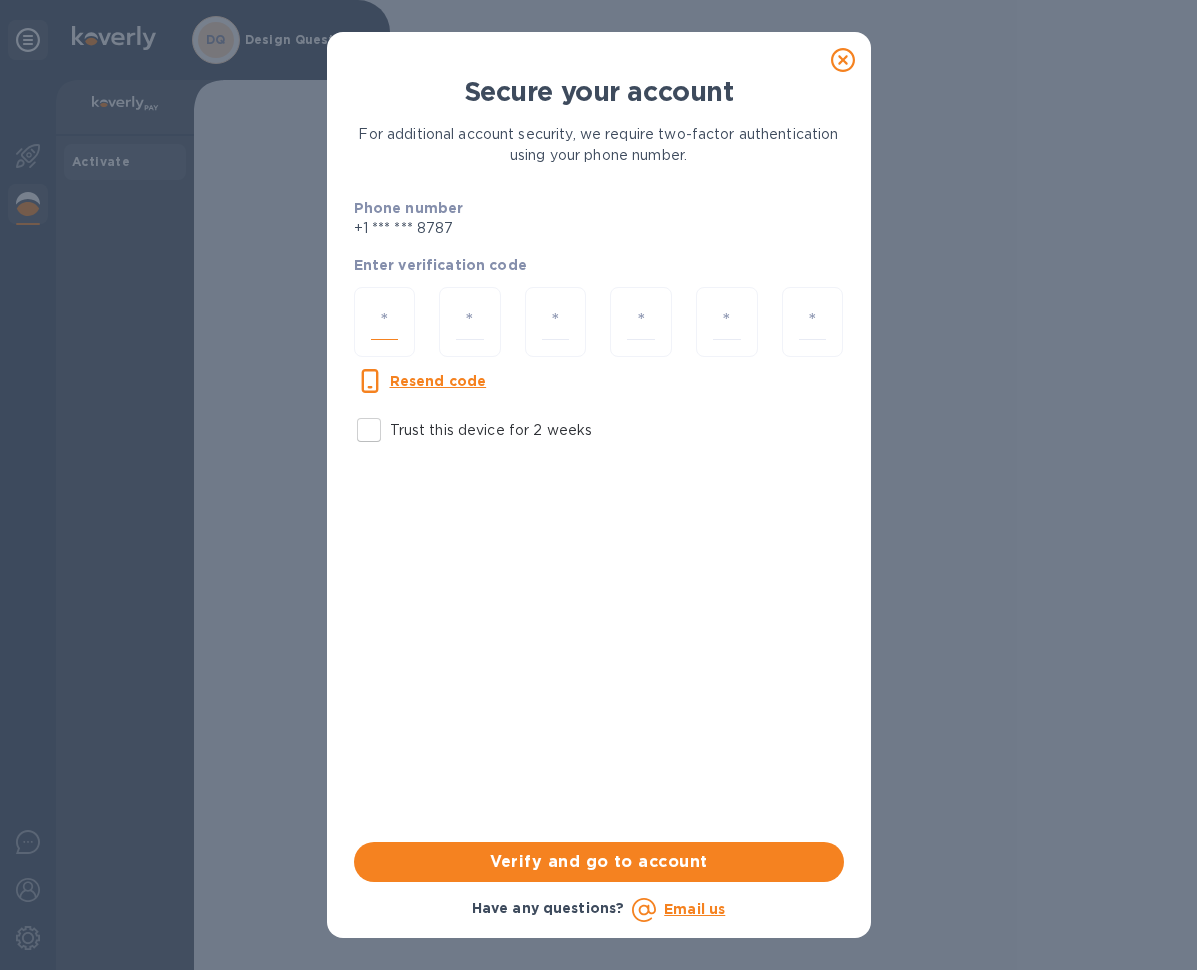 click at bounding box center (385, 322) 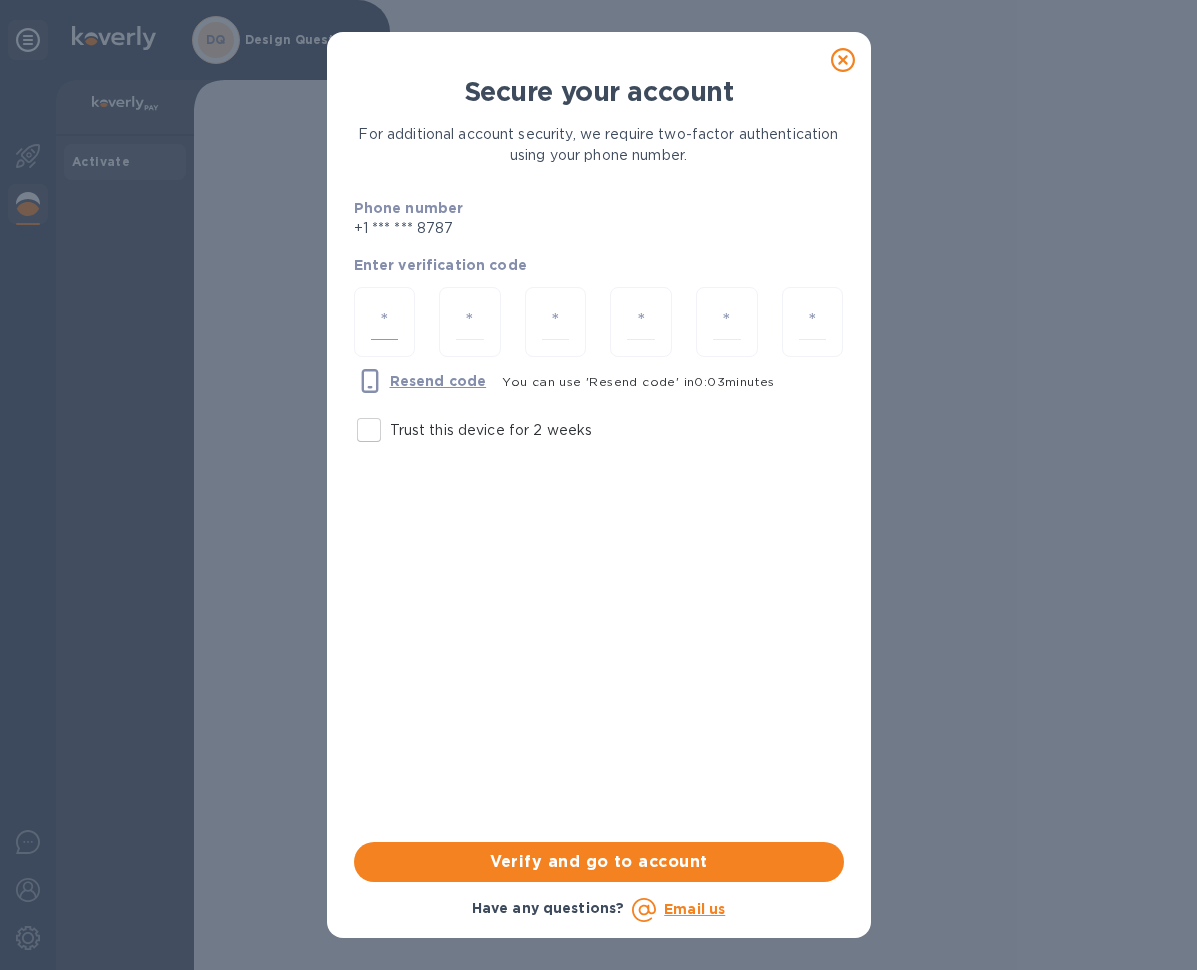 type on "3" 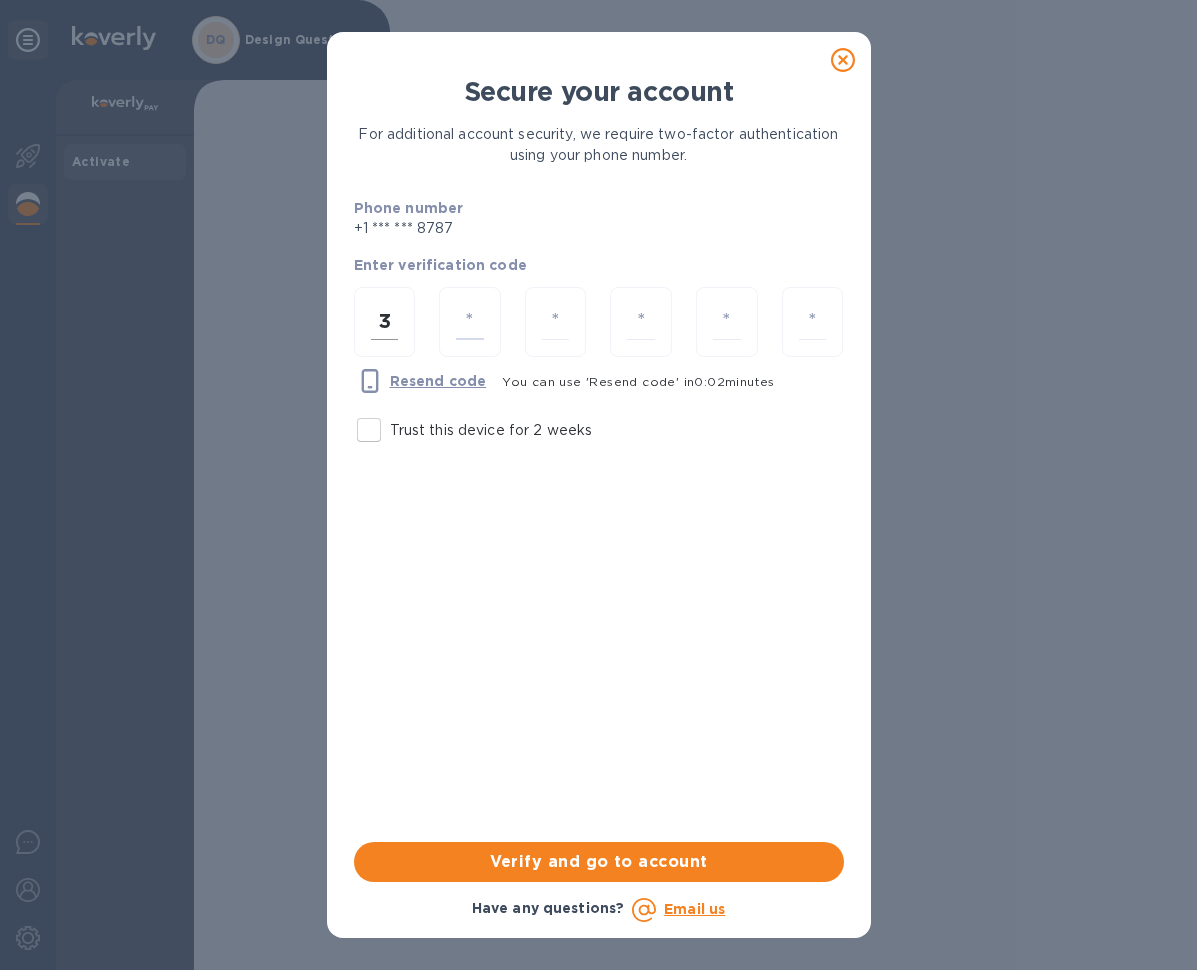 type on "7" 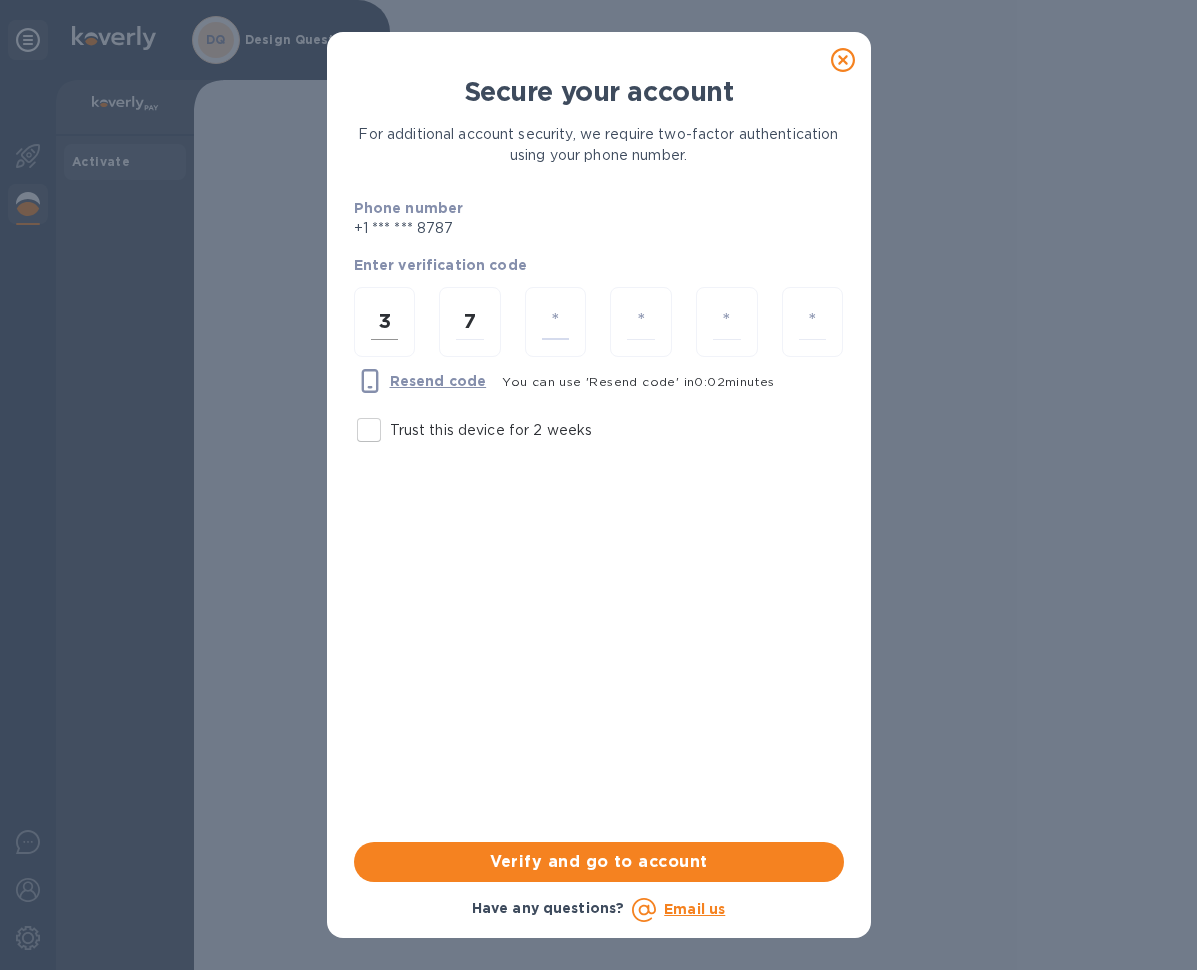 type on "9" 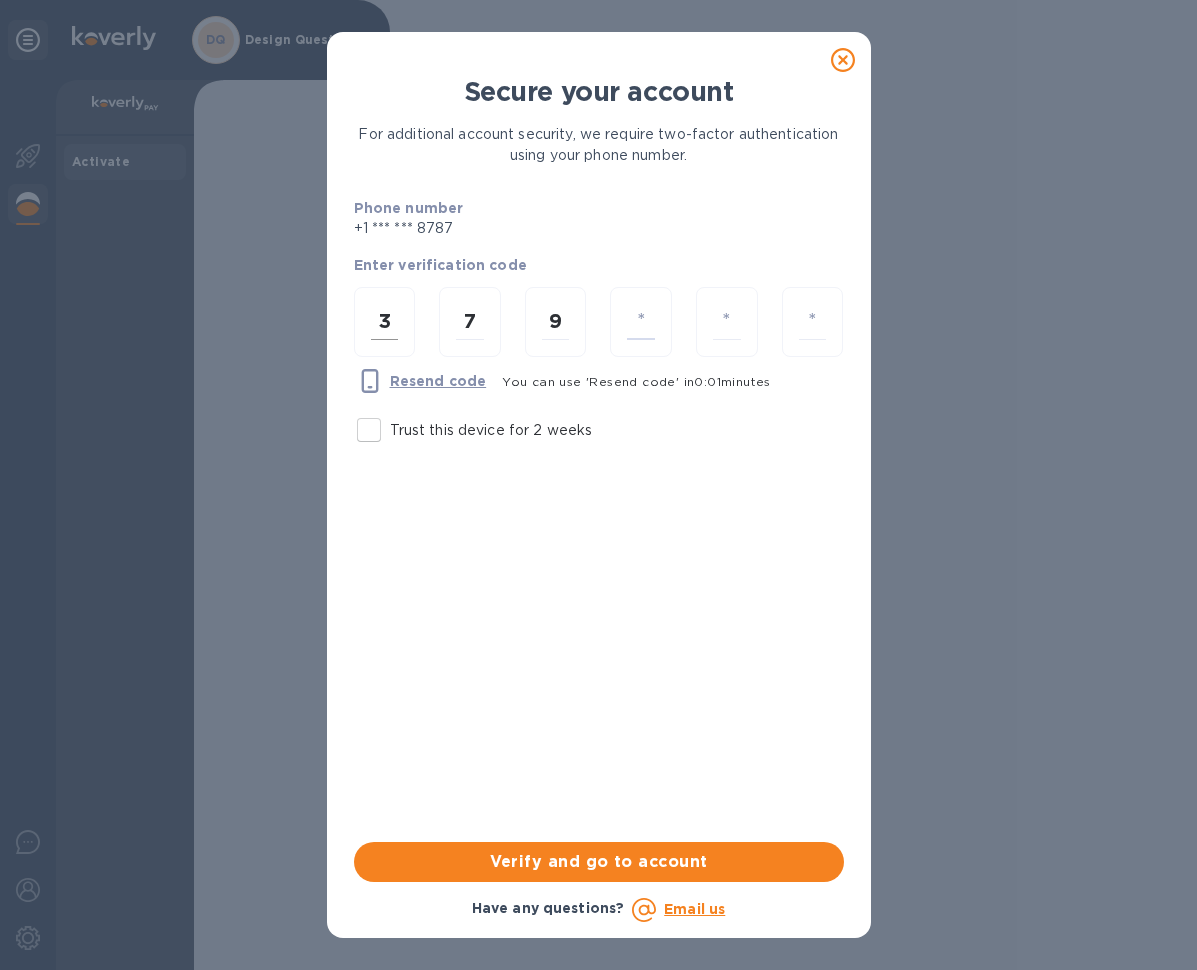 type on "5" 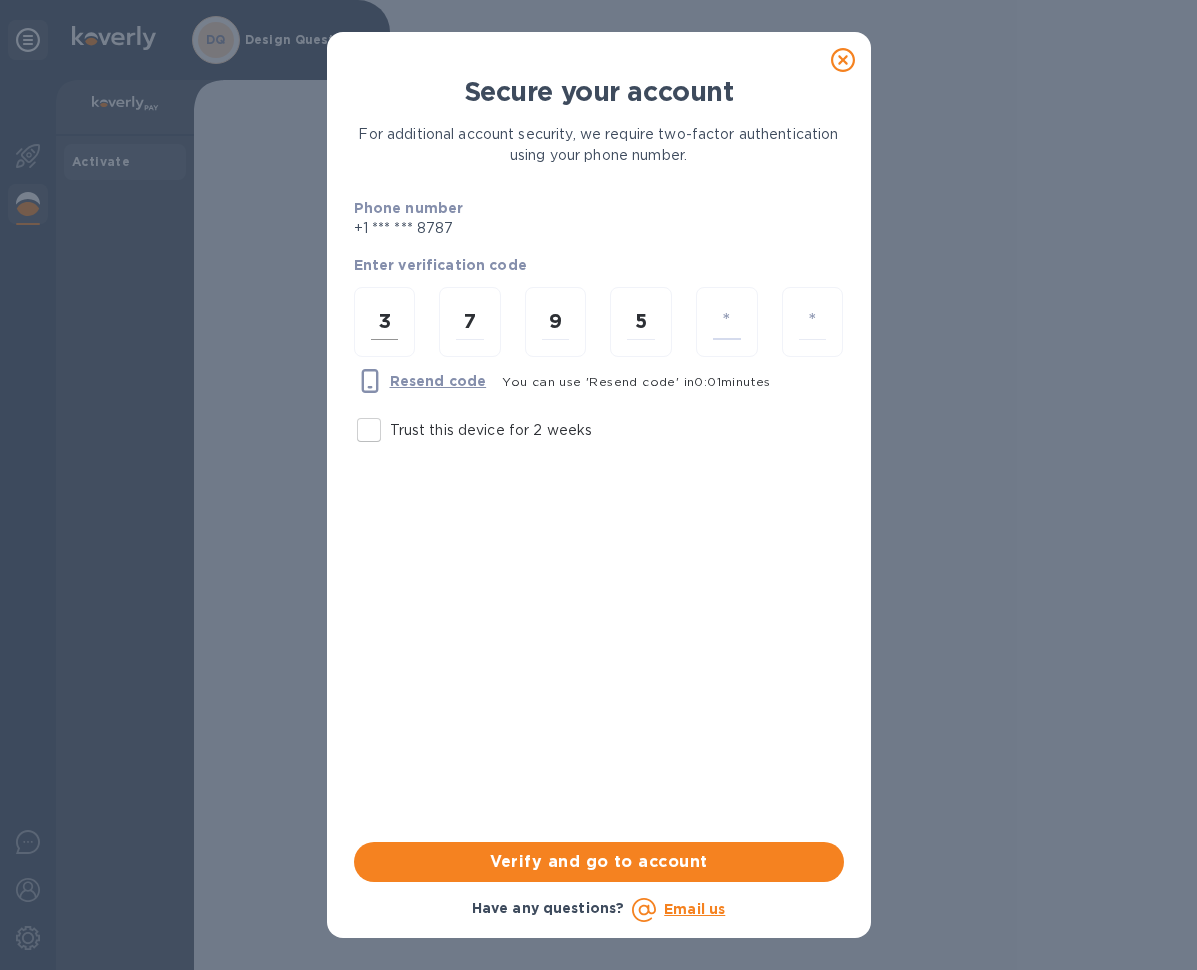 type on "4" 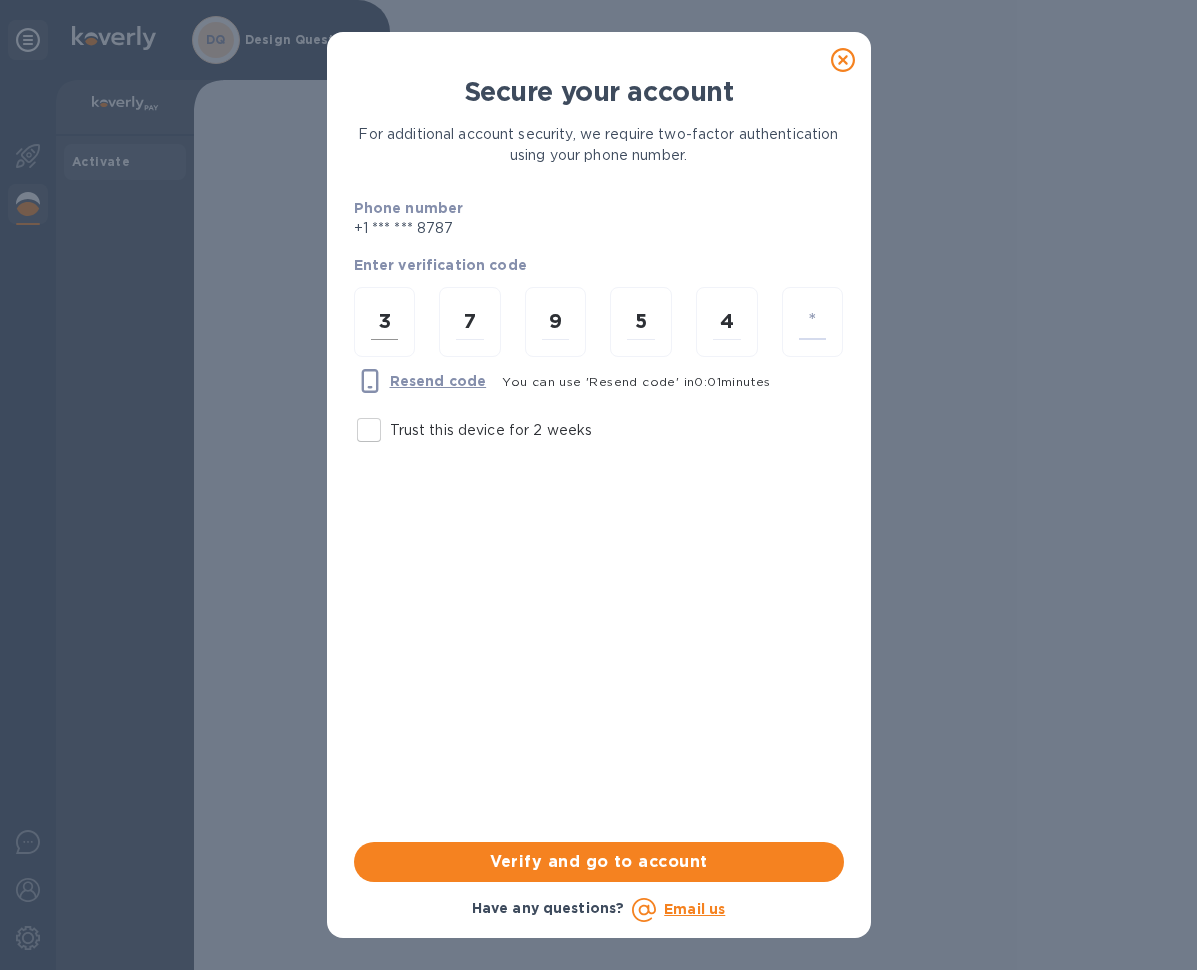 type on "9" 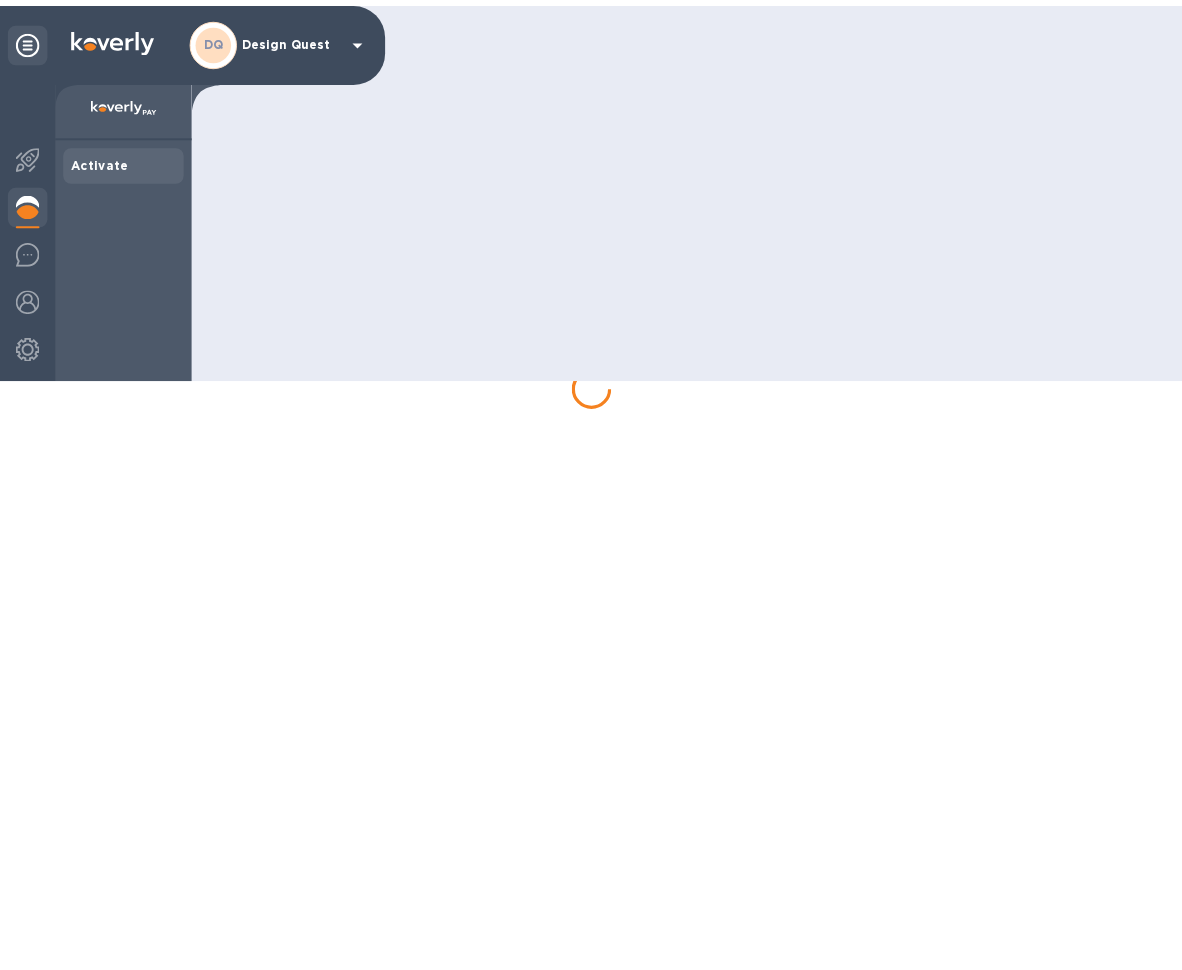 scroll, scrollTop: 0, scrollLeft: 0, axis: both 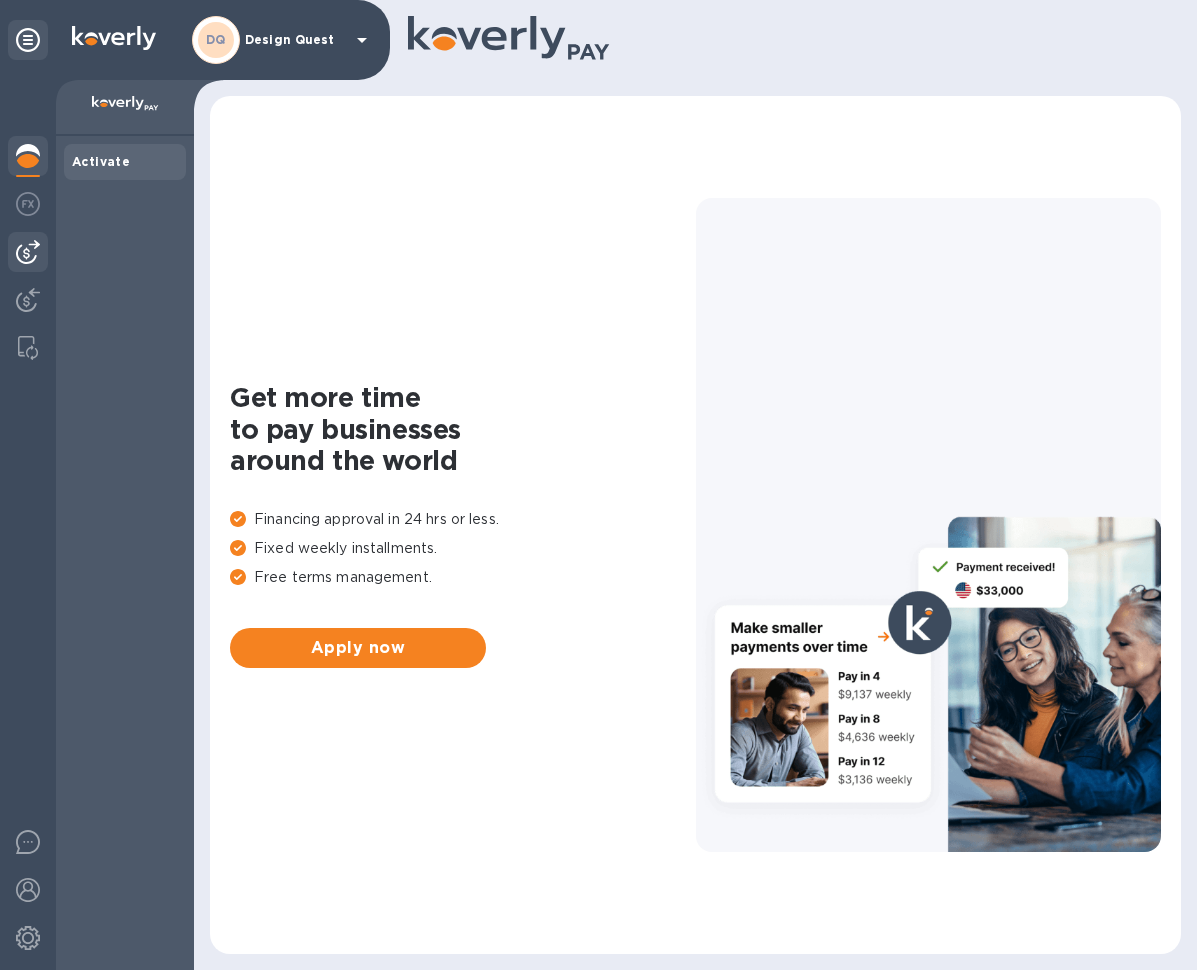 click at bounding box center (28, 252) 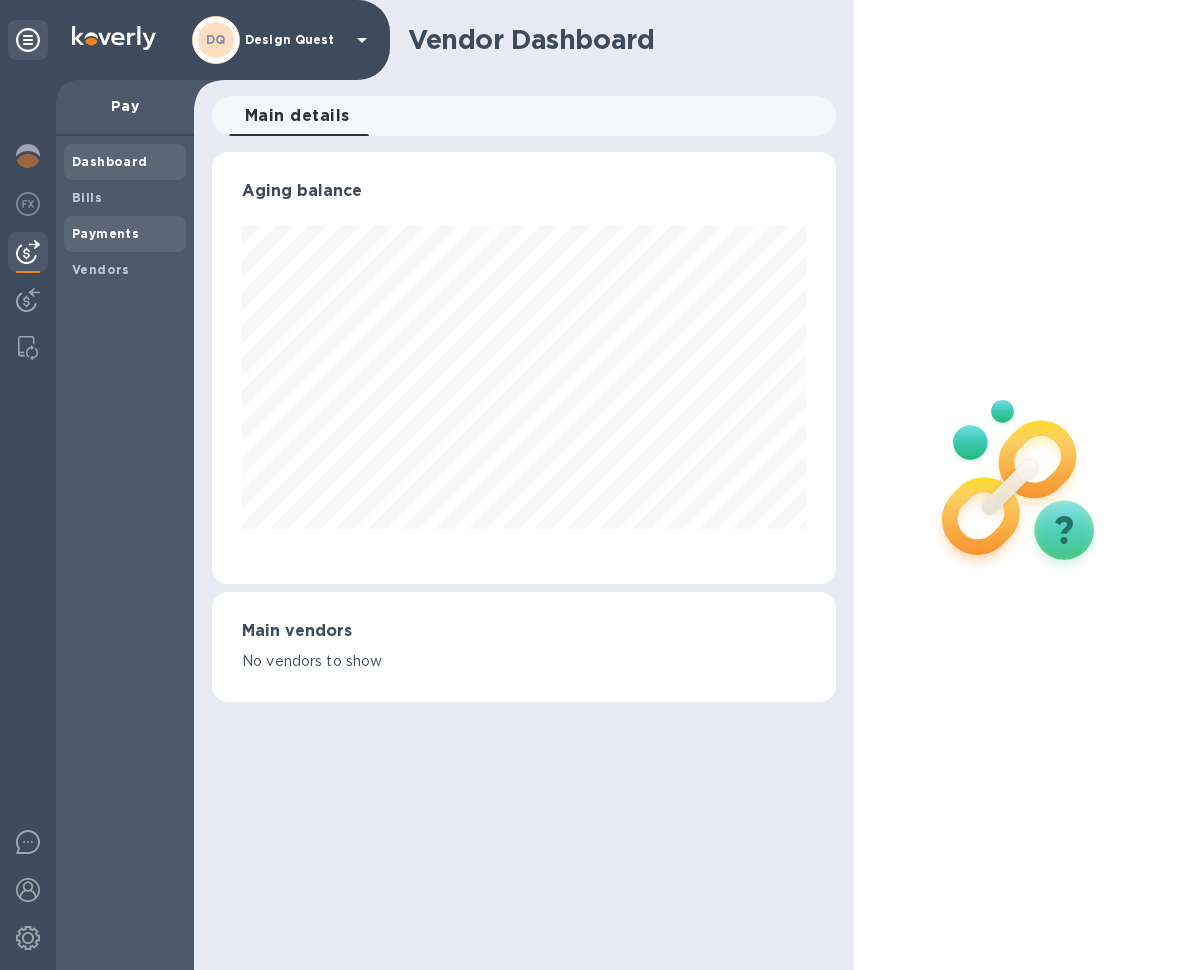scroll, scrollTop: 999568, scrollLeft: 999376, axis: both 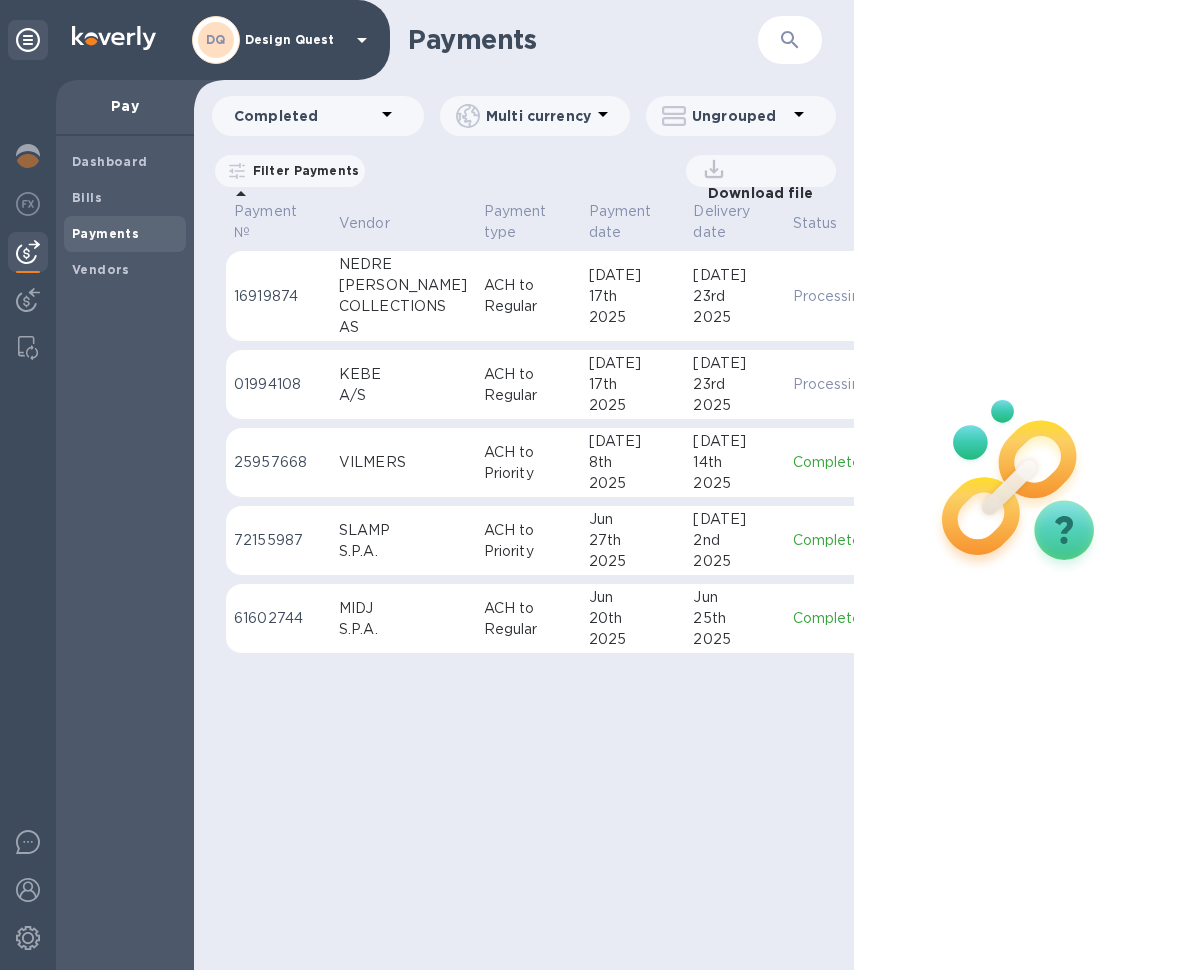 click on "KEBE" at bounding box center [403, 374] 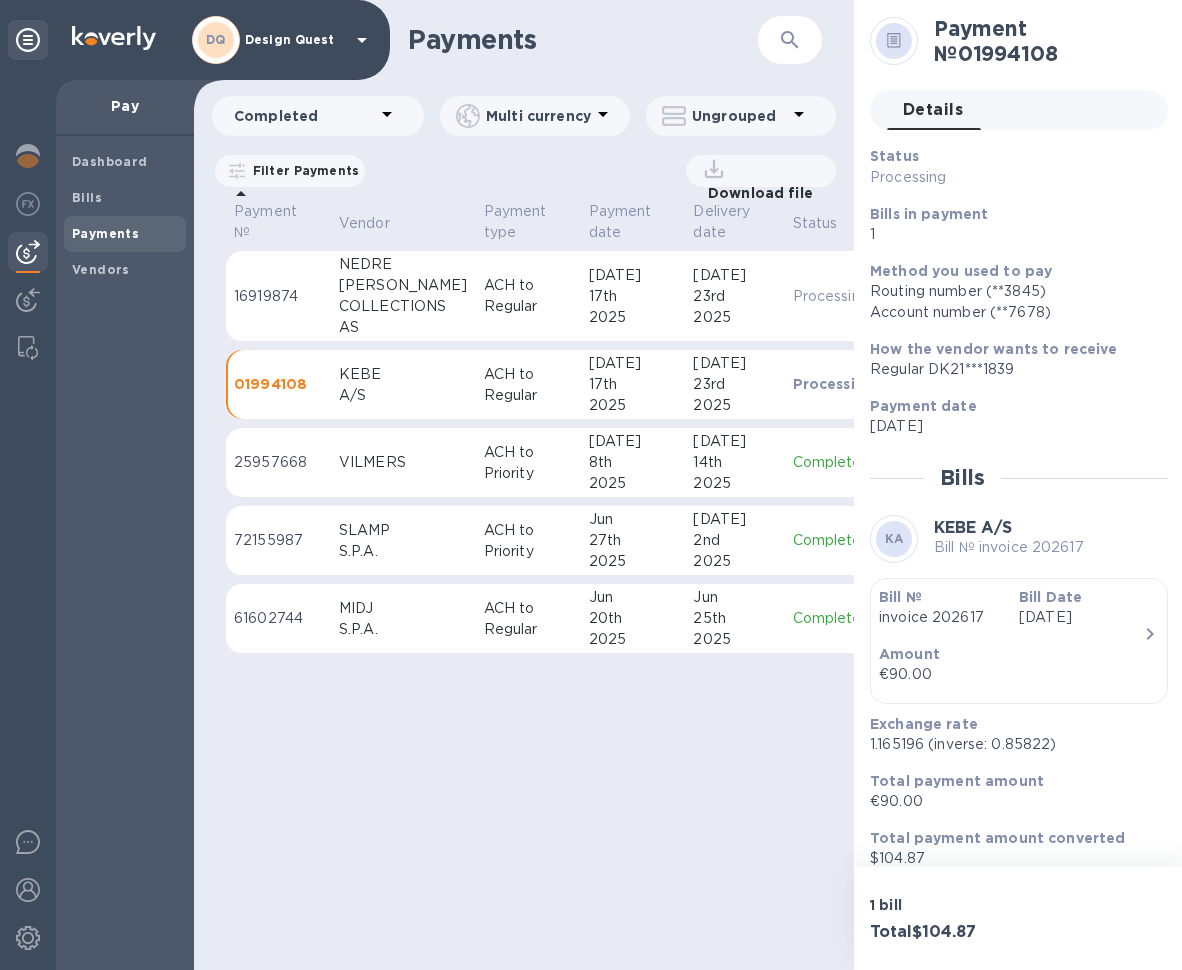 click on "COLLECTIONS" at bounding box center [403, 306] 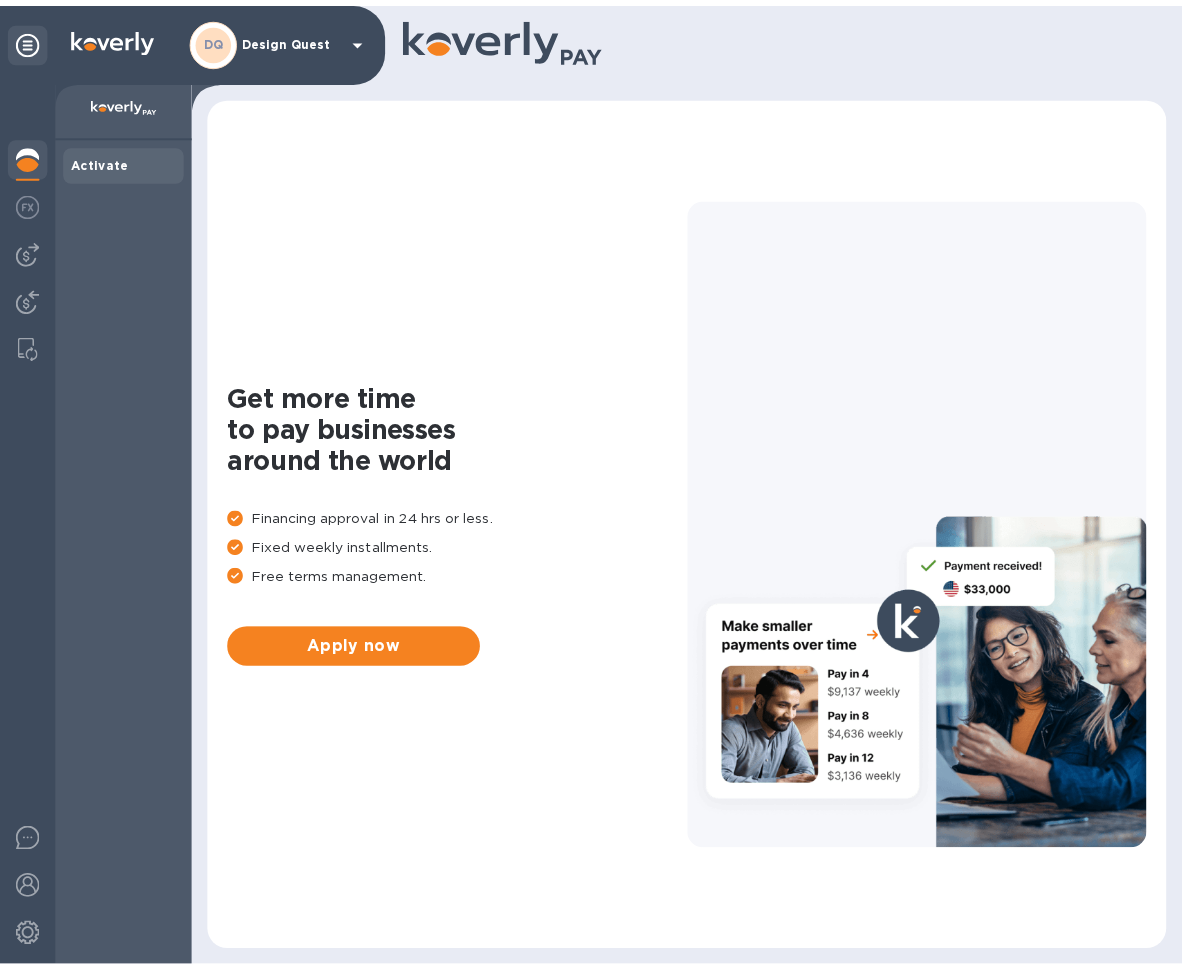 scroll, scrollTop: 0, scrollLeft: 0, axis: both 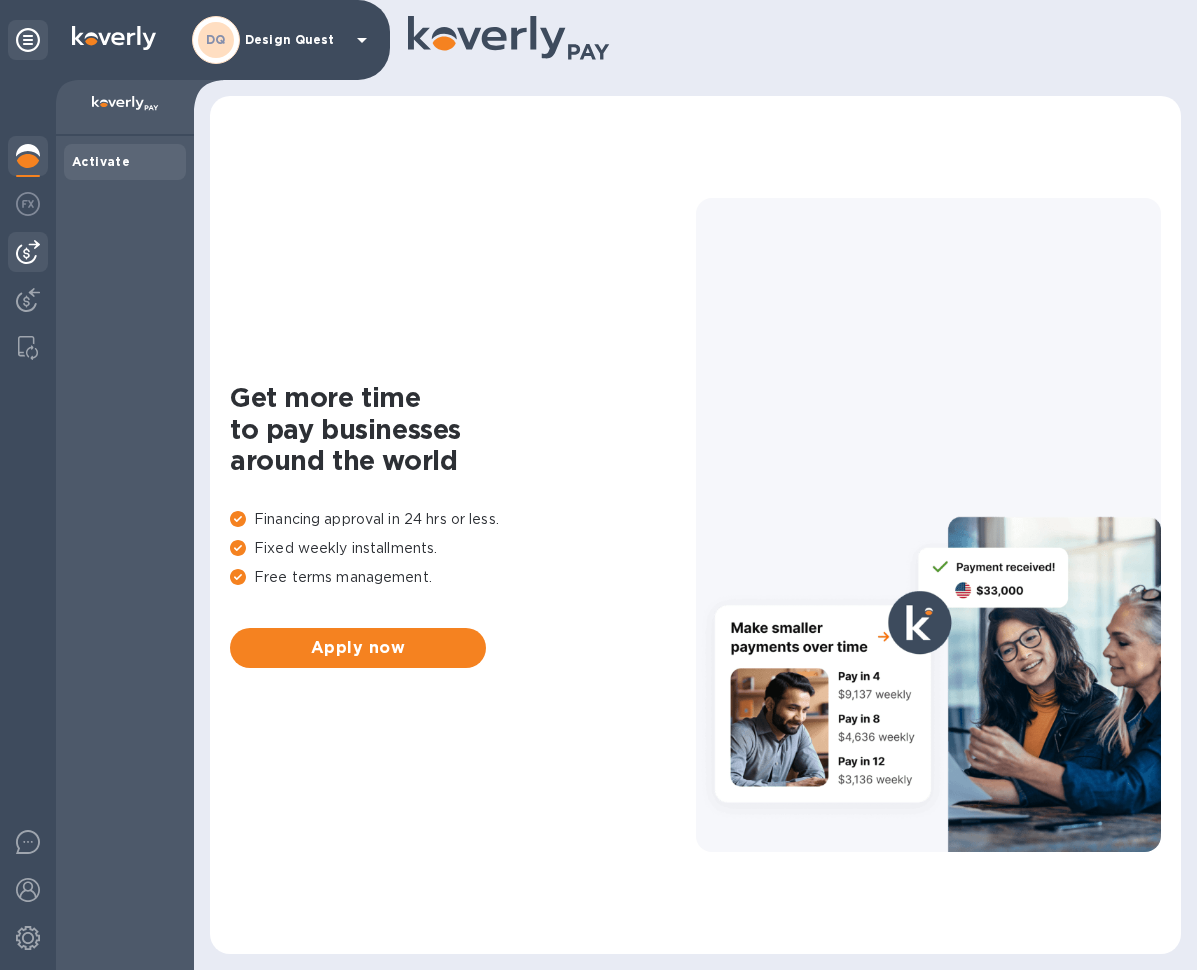 click at bounding box center (28, 252) 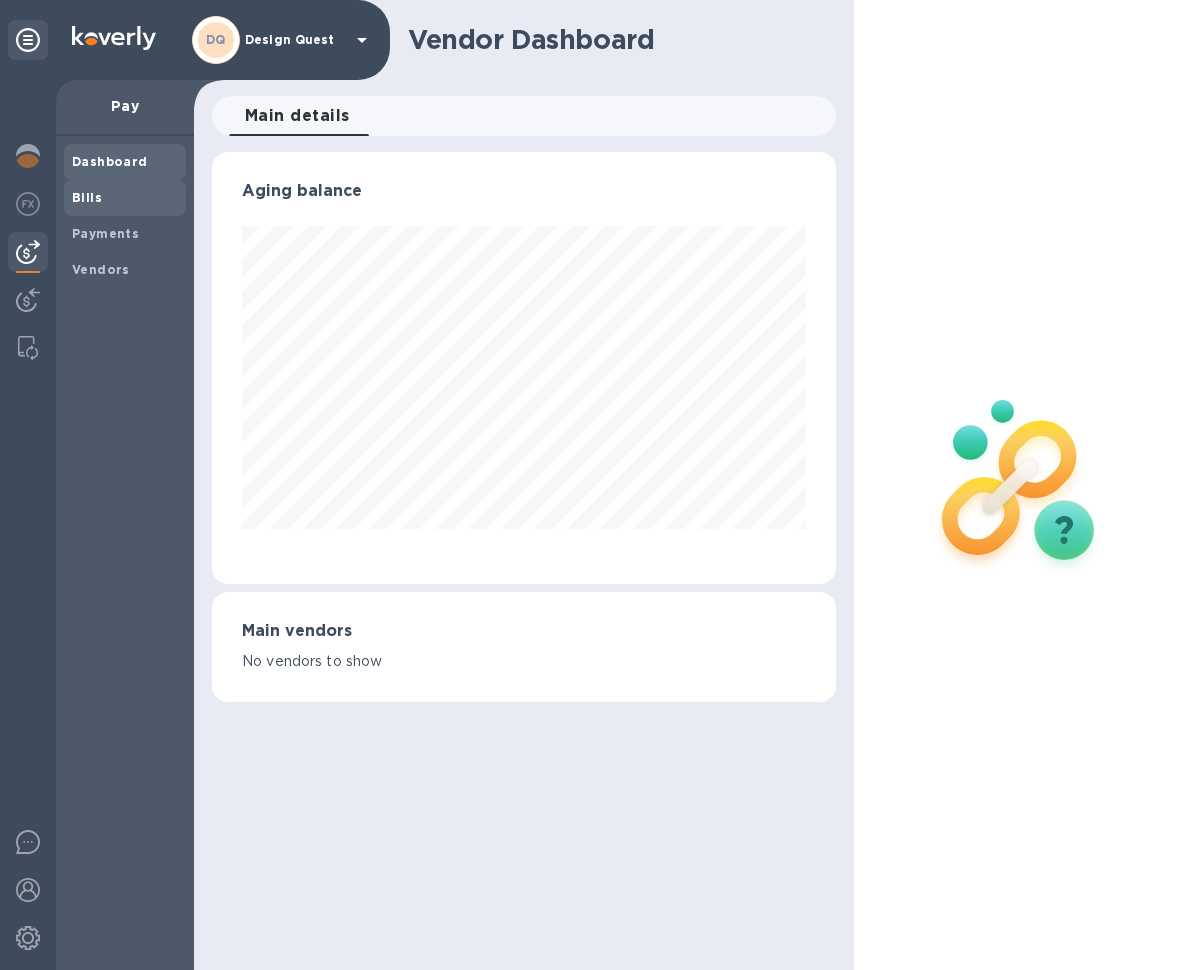 scroll, scrollTop: 999568, scrollLeft: 999376, axis: both 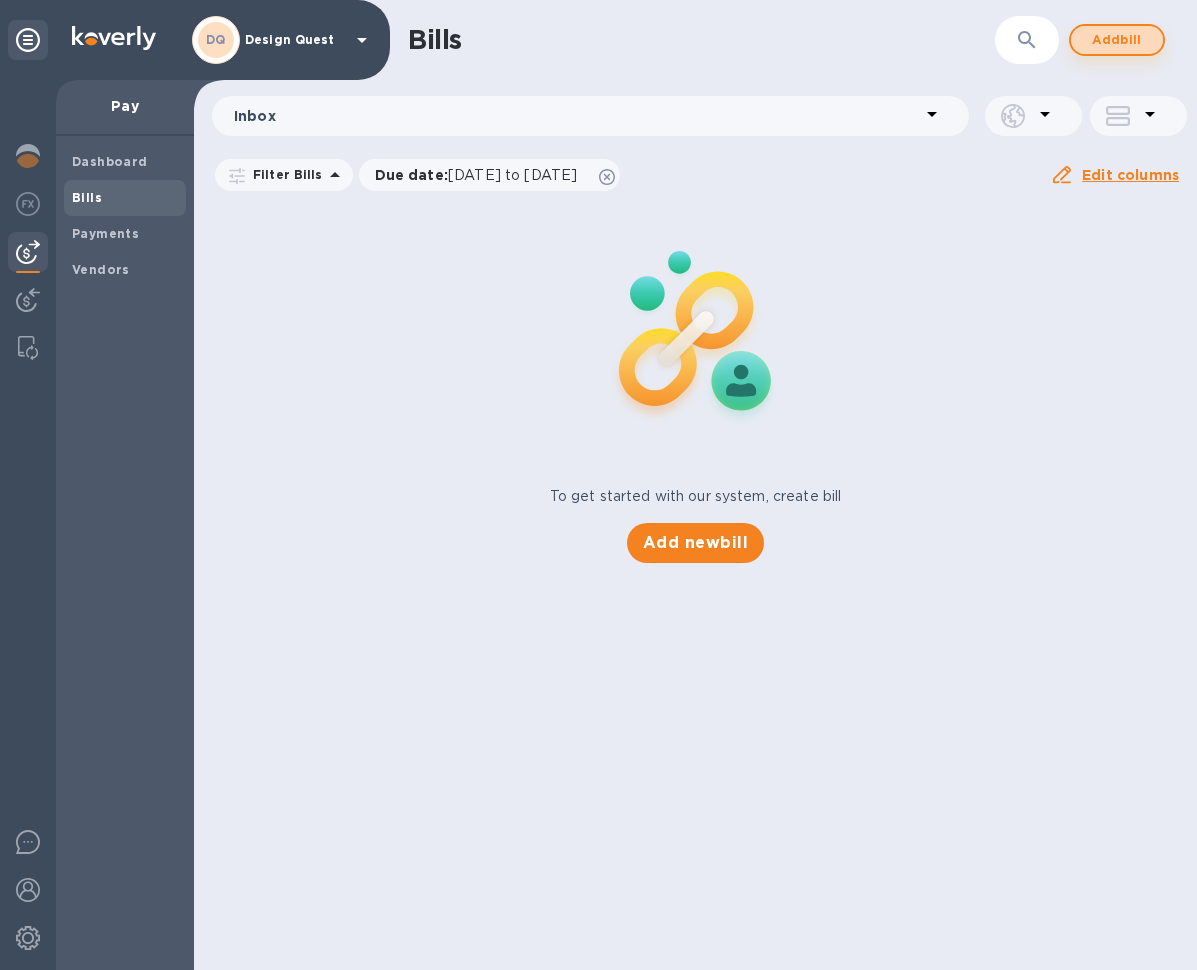 click on "Add   bill" at bounding box center (1117, 40) 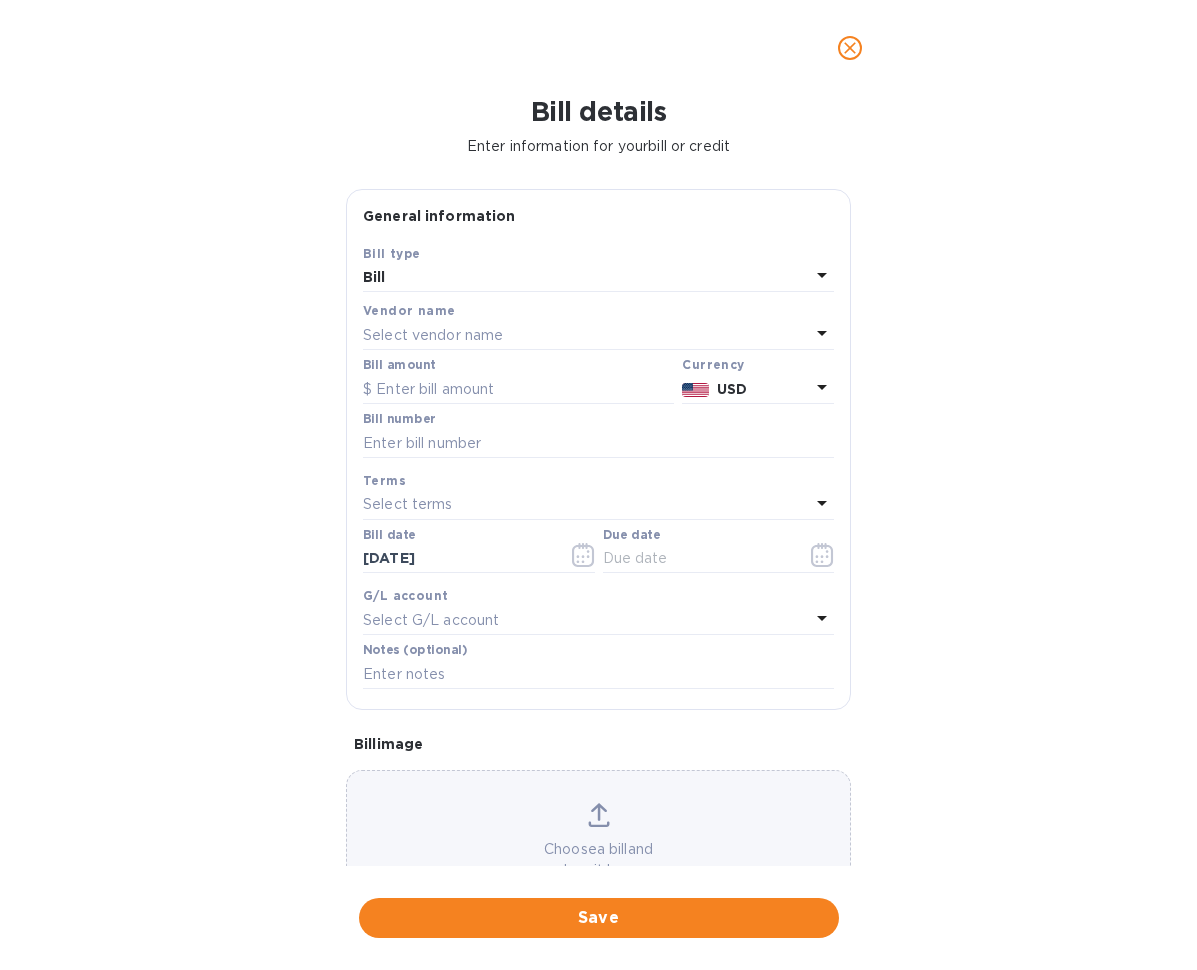 click on "Select vendor name" at bounding box center [586, 335] 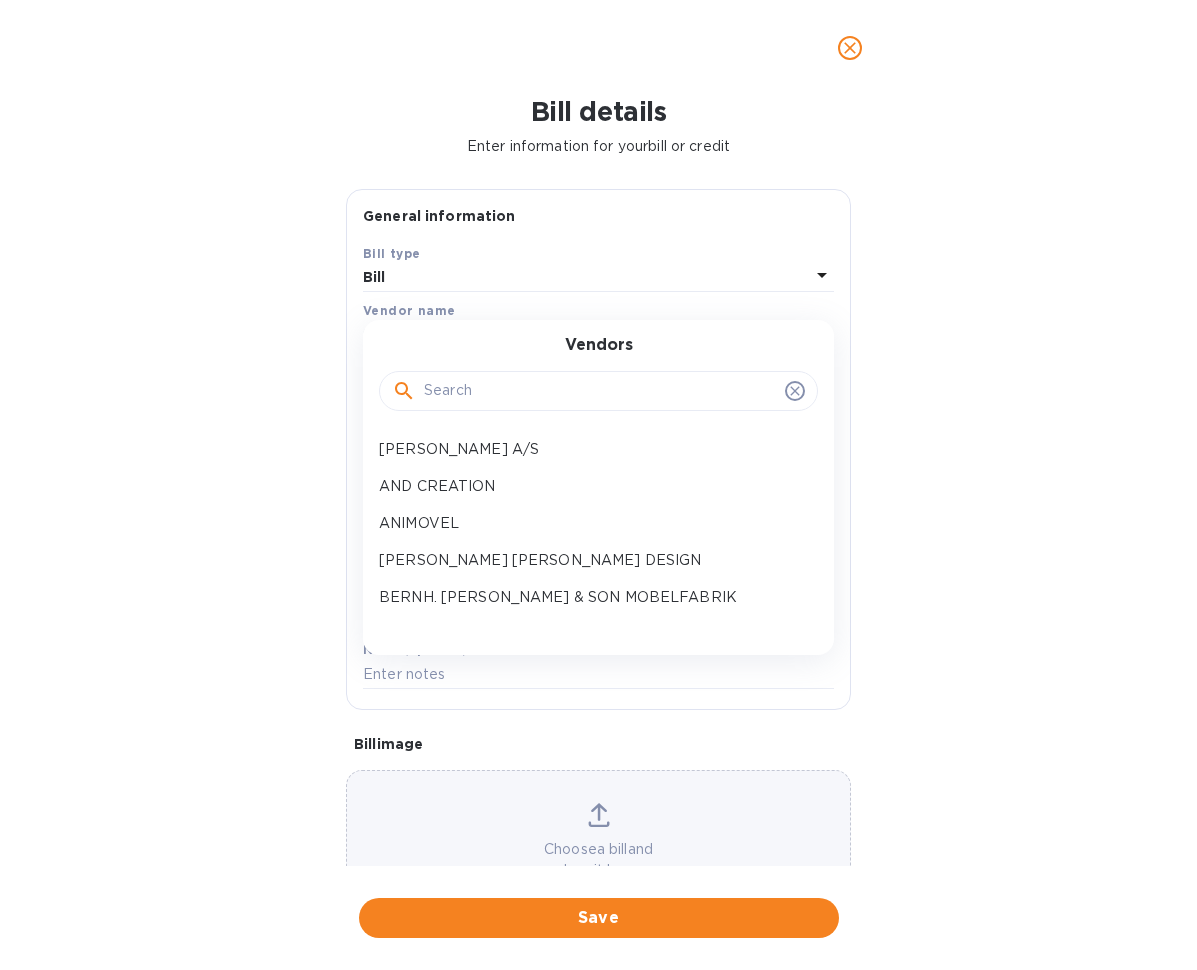 click at bounding box center [600, 391] 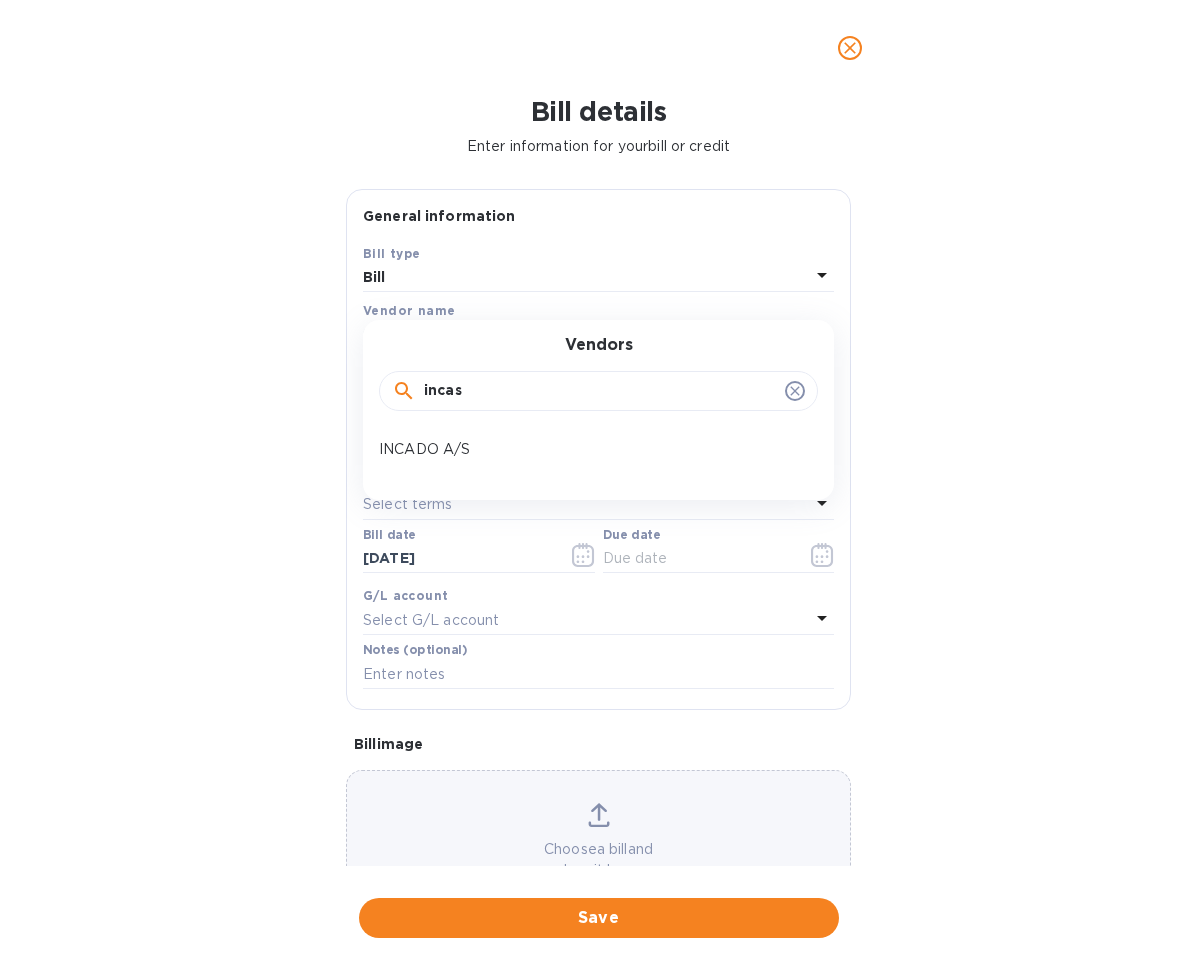 type on "incas" 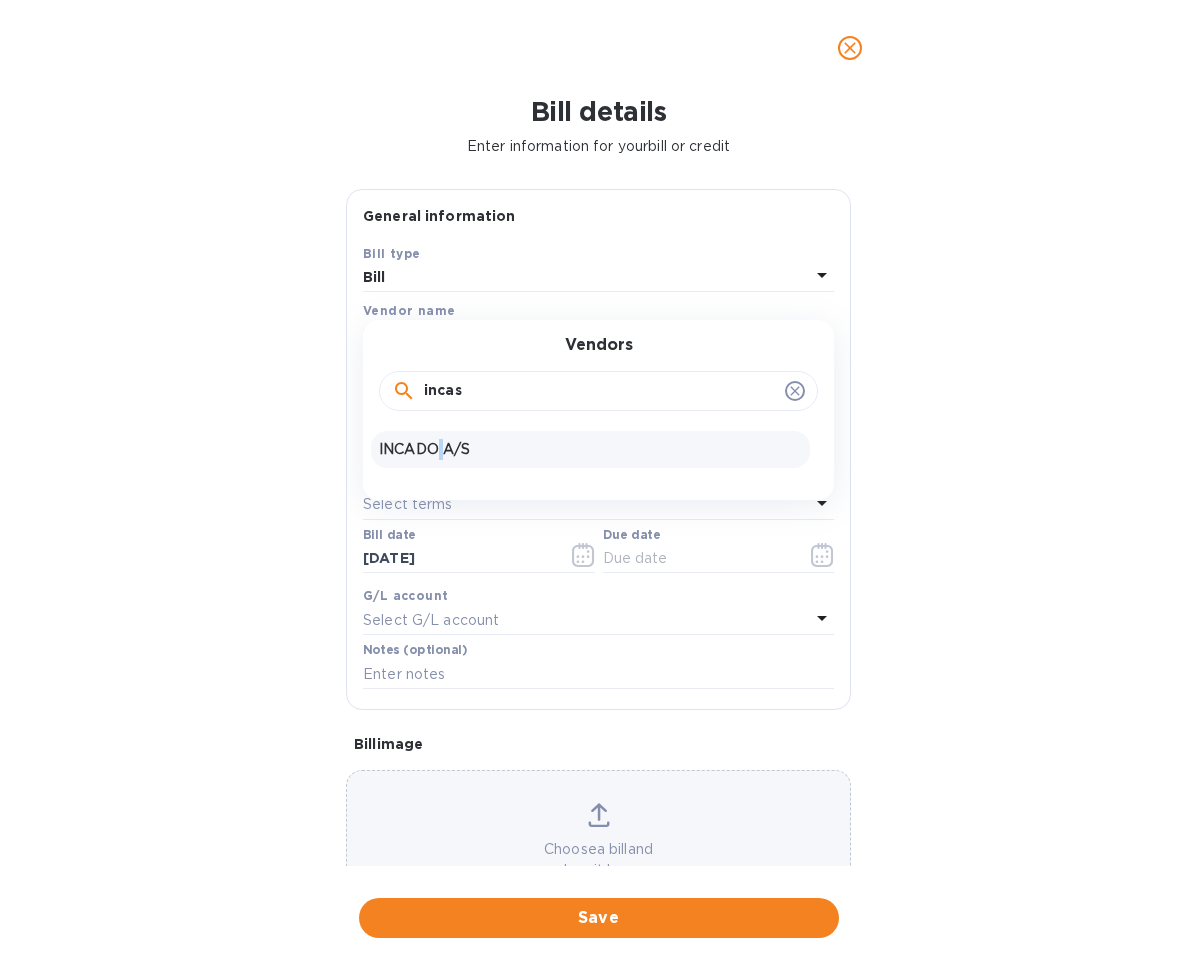 drag, startPoint x: 523, startPoint y: 391, endPoint x: 442, endPoint y: 451, distance: 100.80179 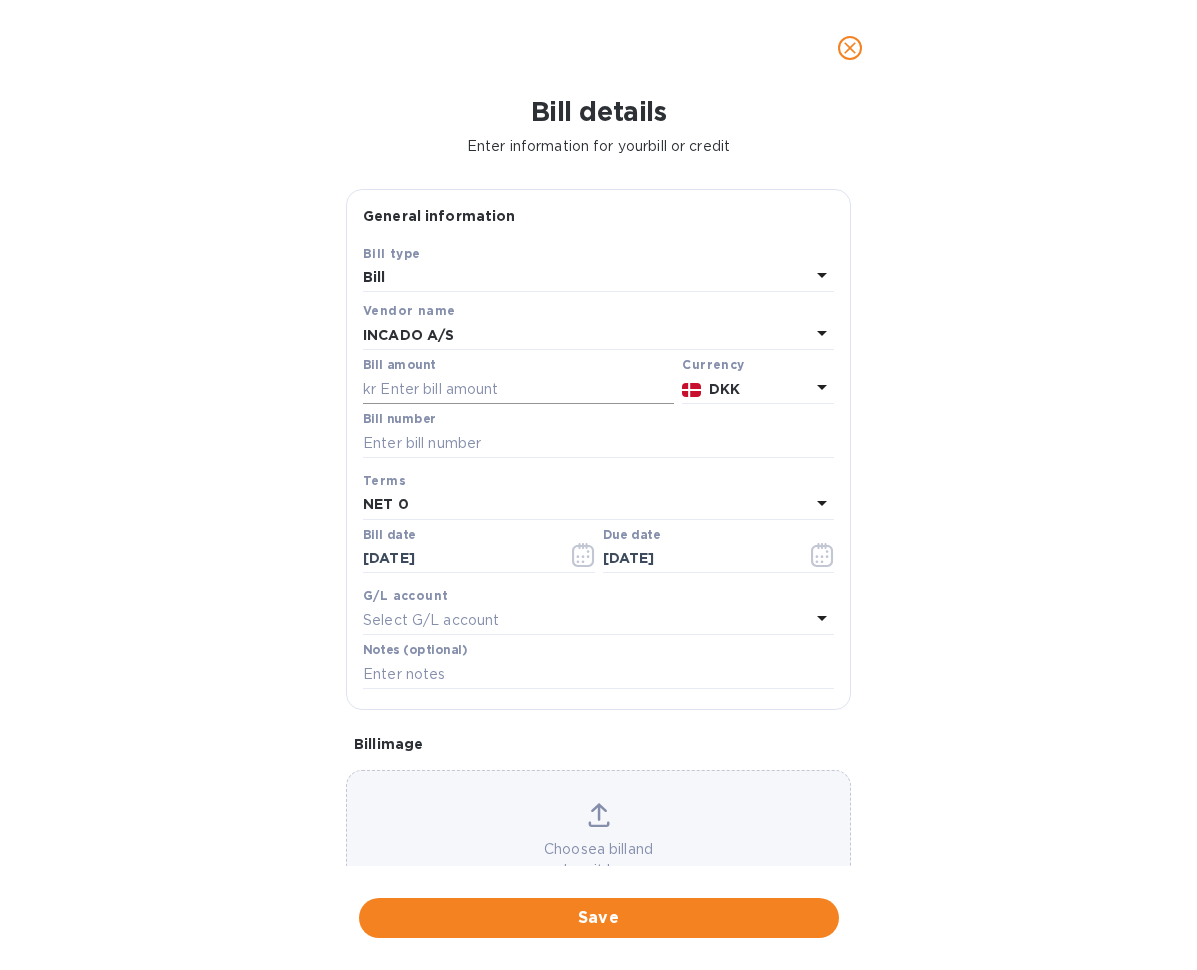 click at bounding box center [518, 389] 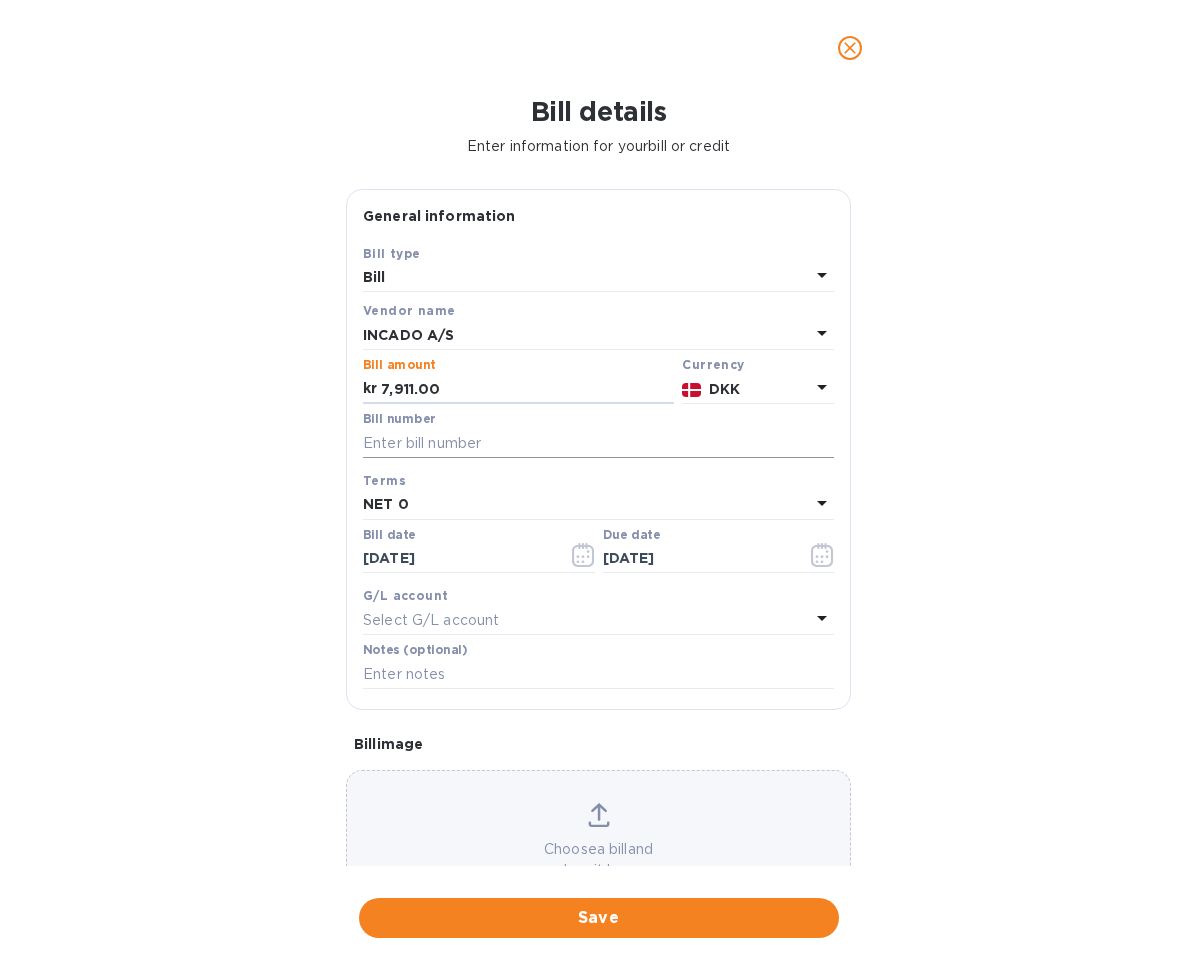 type on "7,911.00" 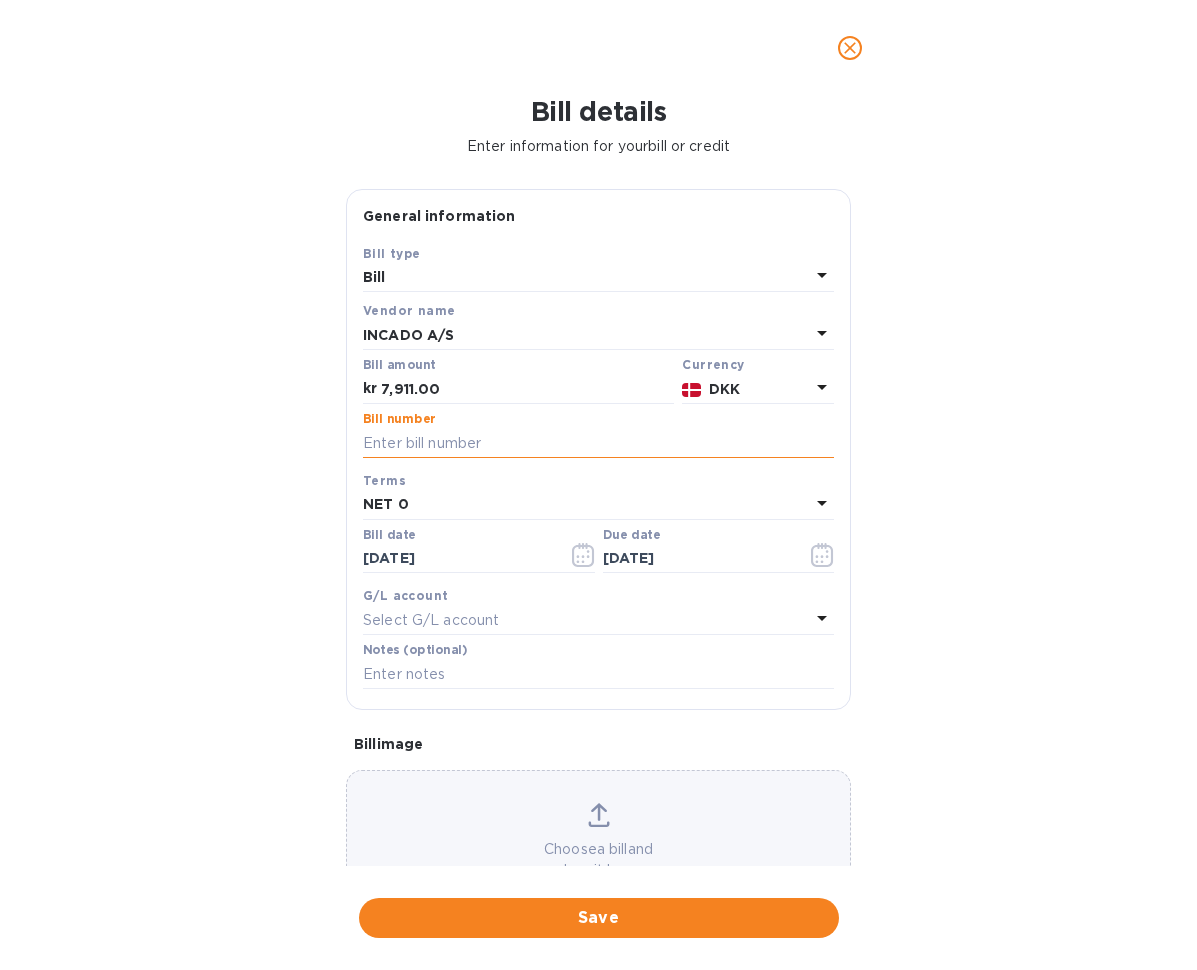 click at bounding box center (598, 443) 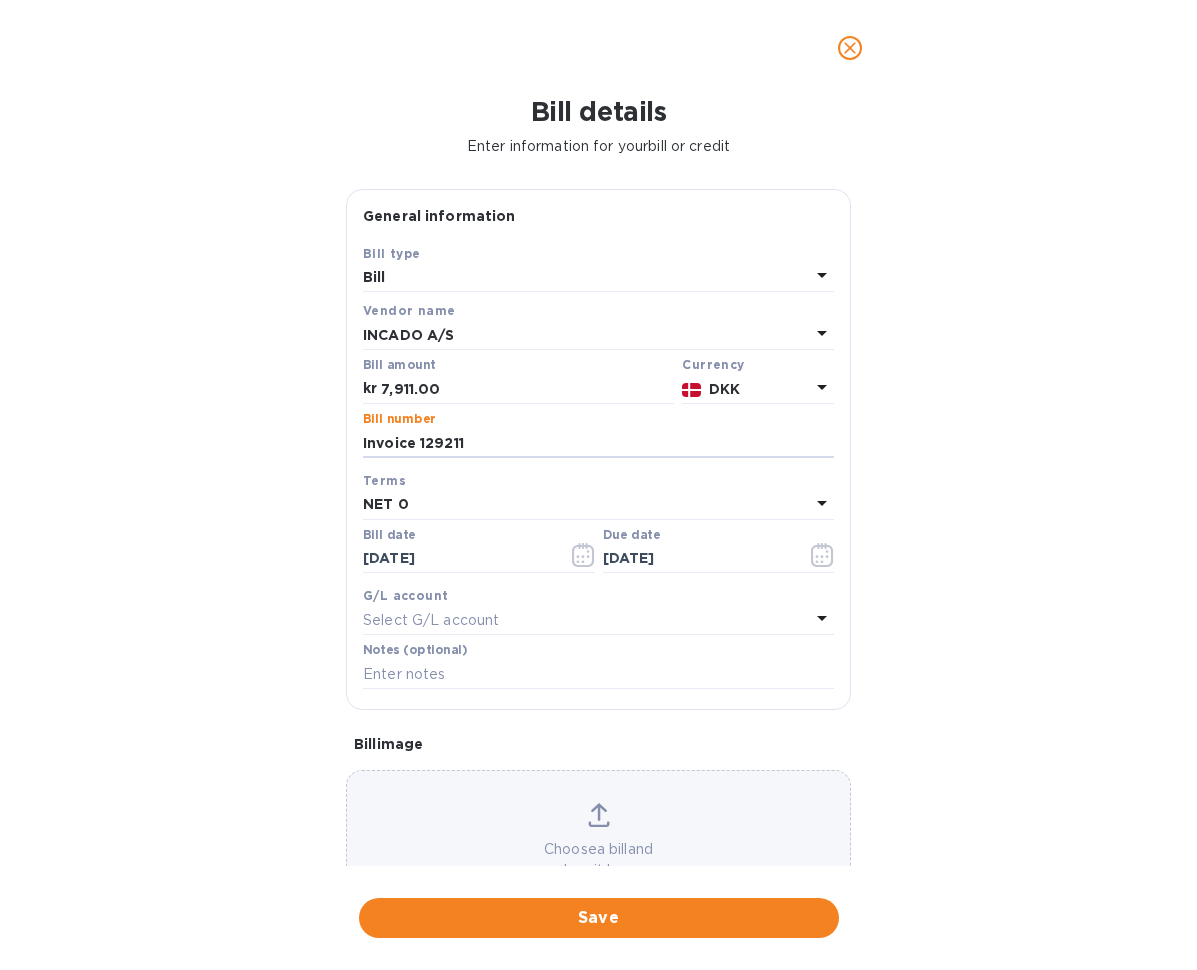 type on "Invoice 129211" 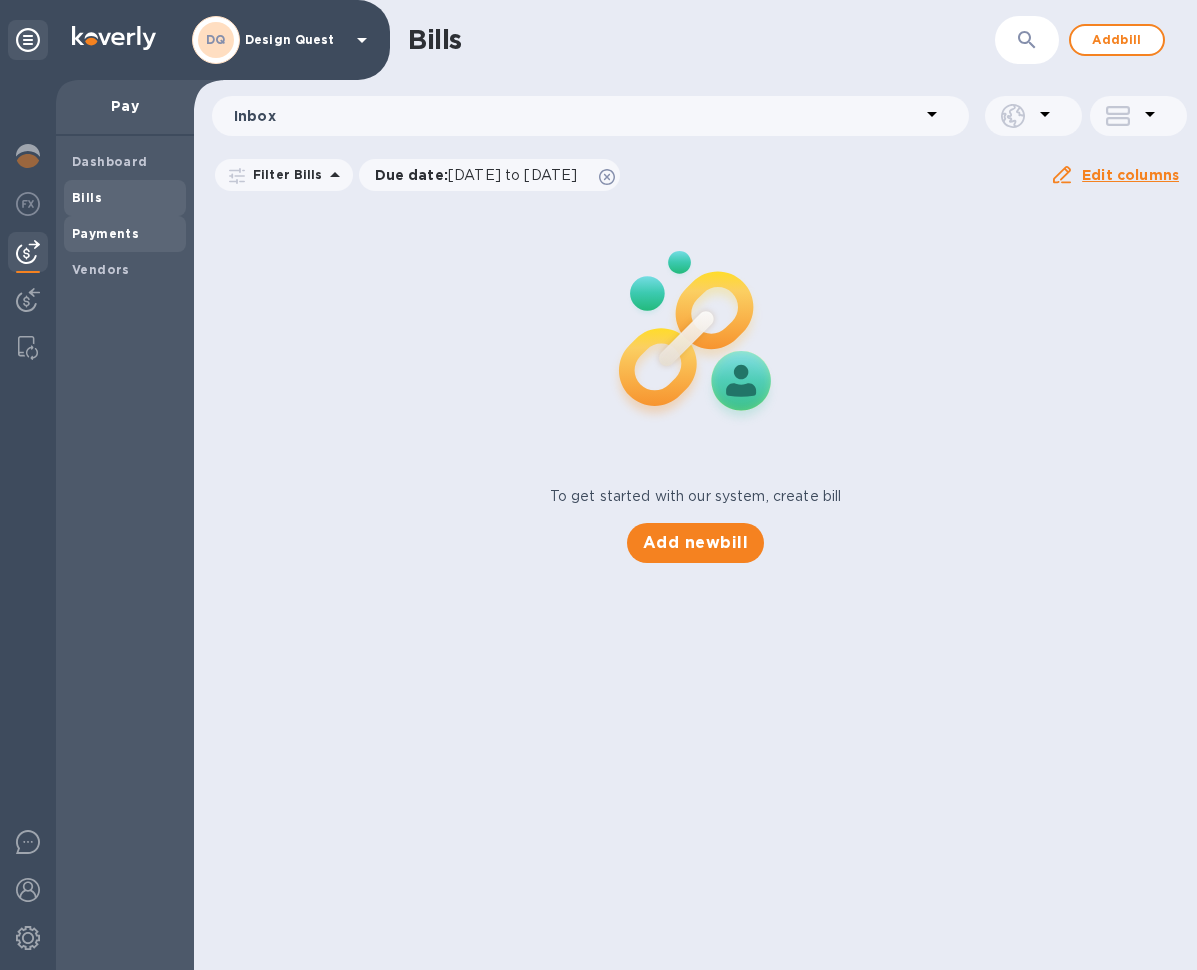 click on "Payments" at bounding box center [105, 233] 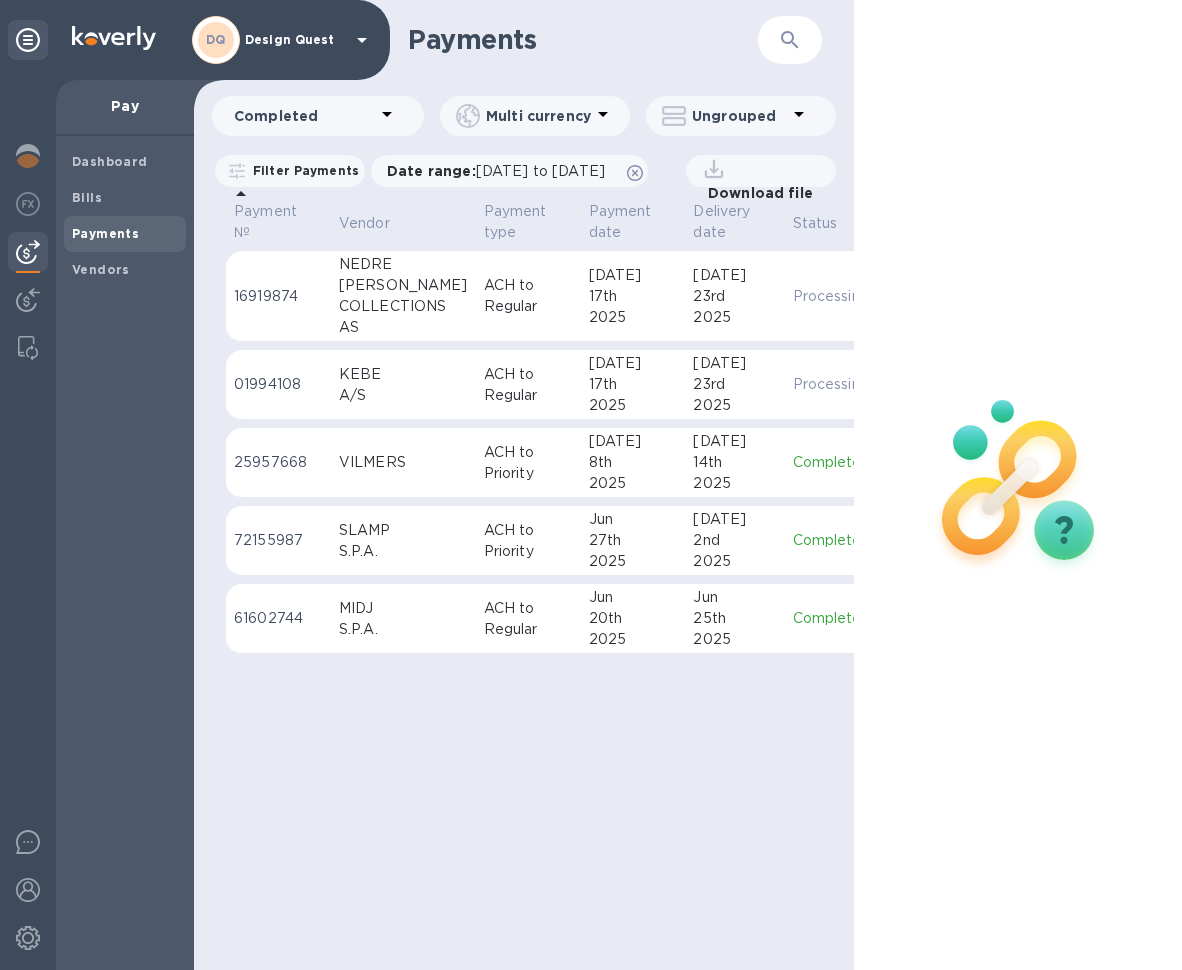 click 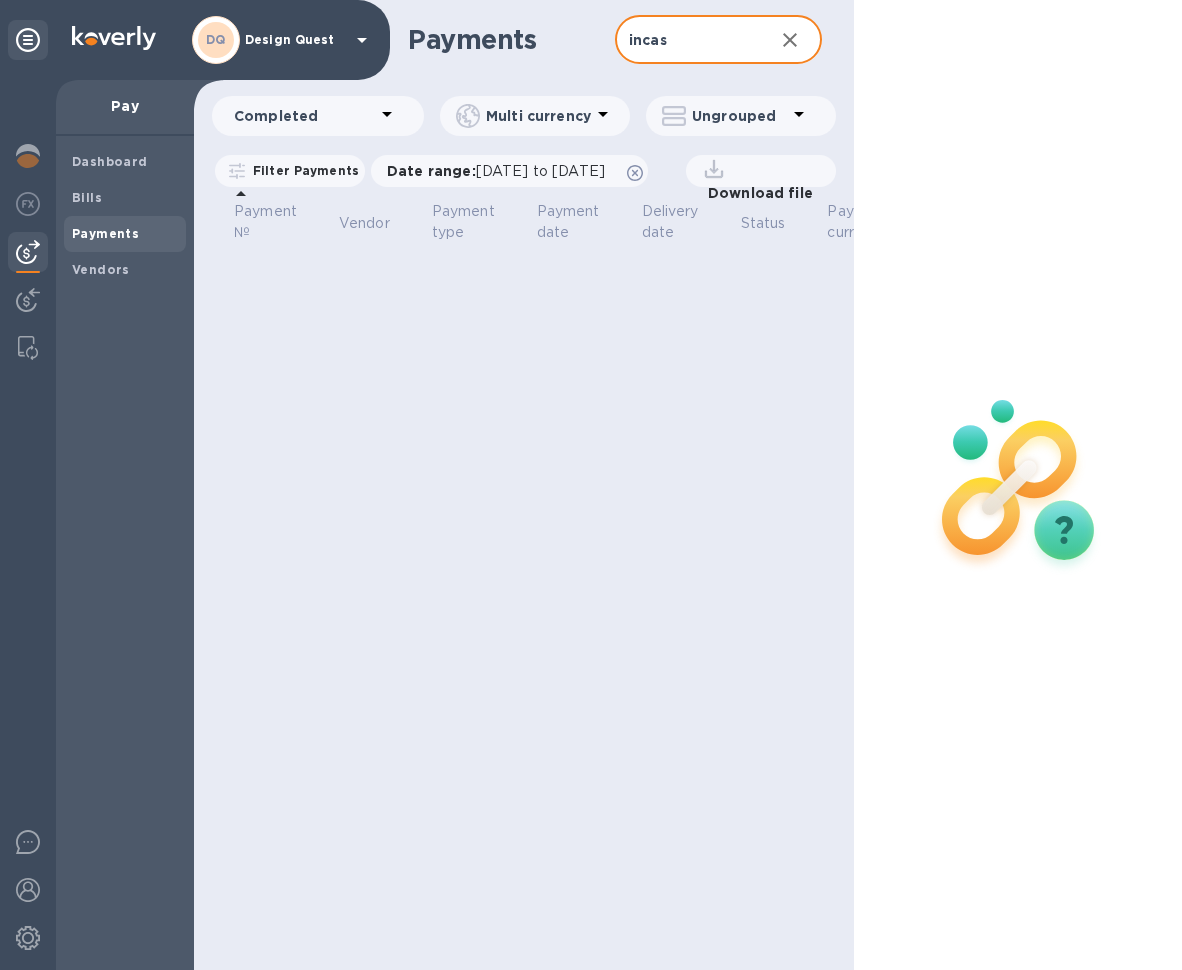 type on "incas" 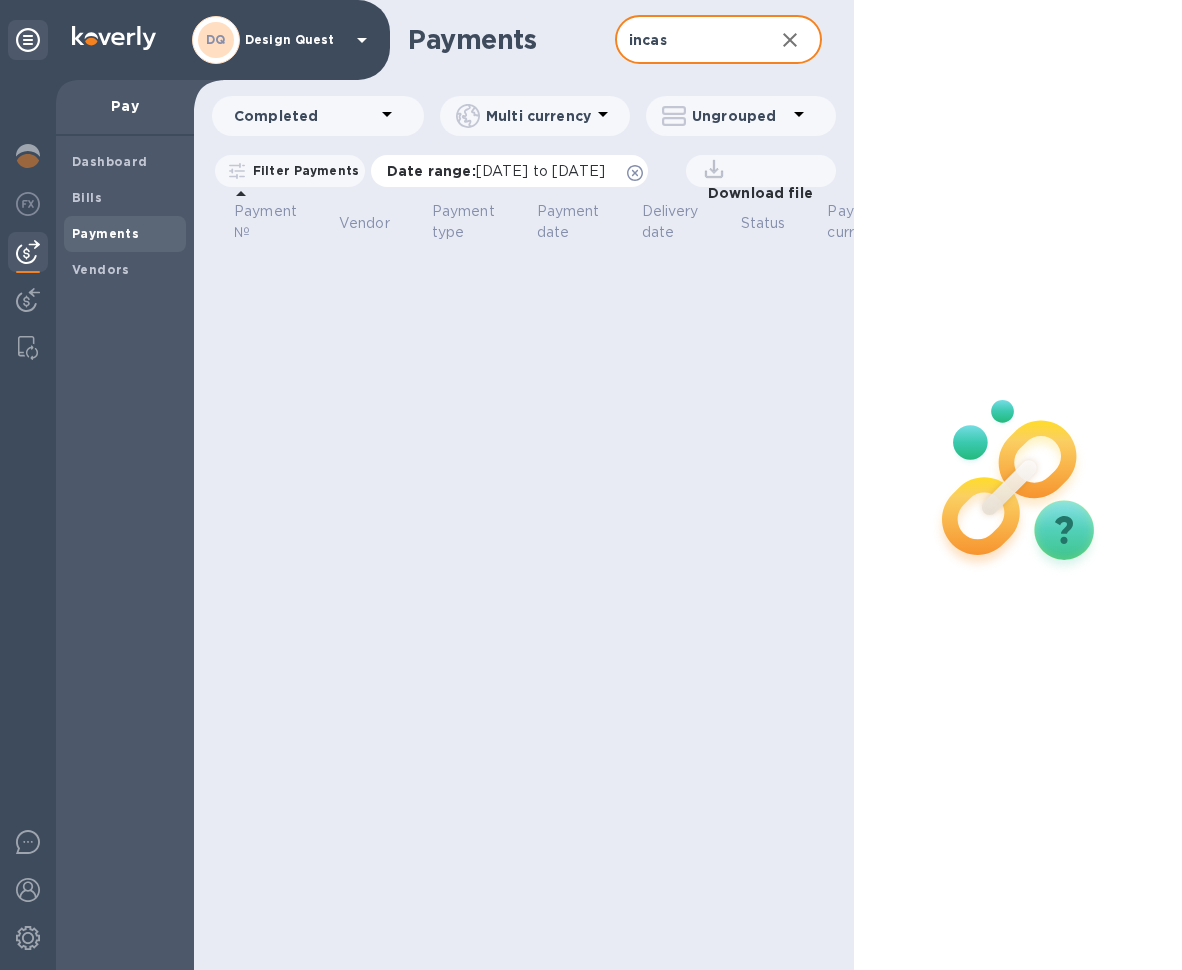 drag, startPoint x: 784, startPoint y: 45, endPoint x: 492, endPoint y: 176, distance: 320.03906 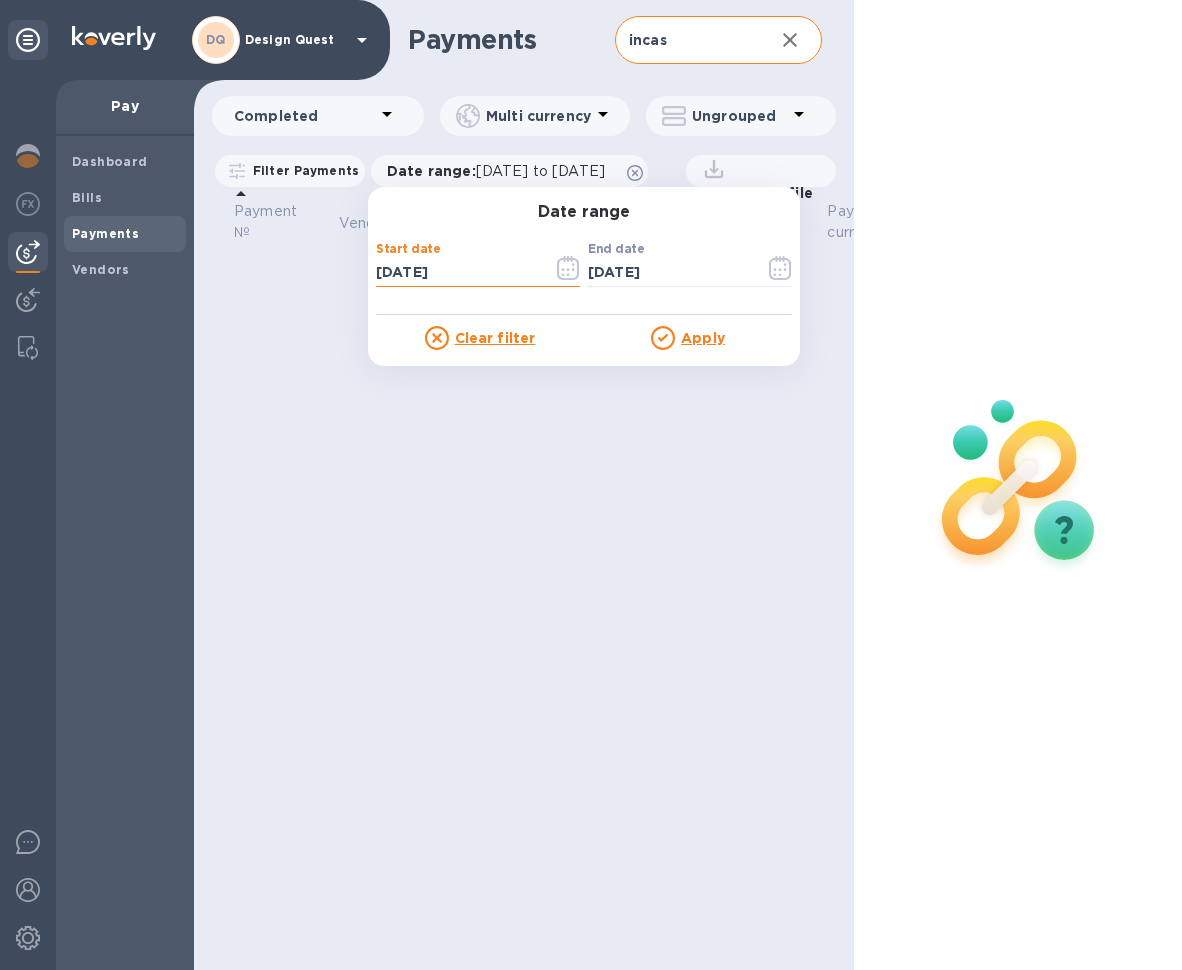 click on "06/17/2025" at bounding box center (456, 273) 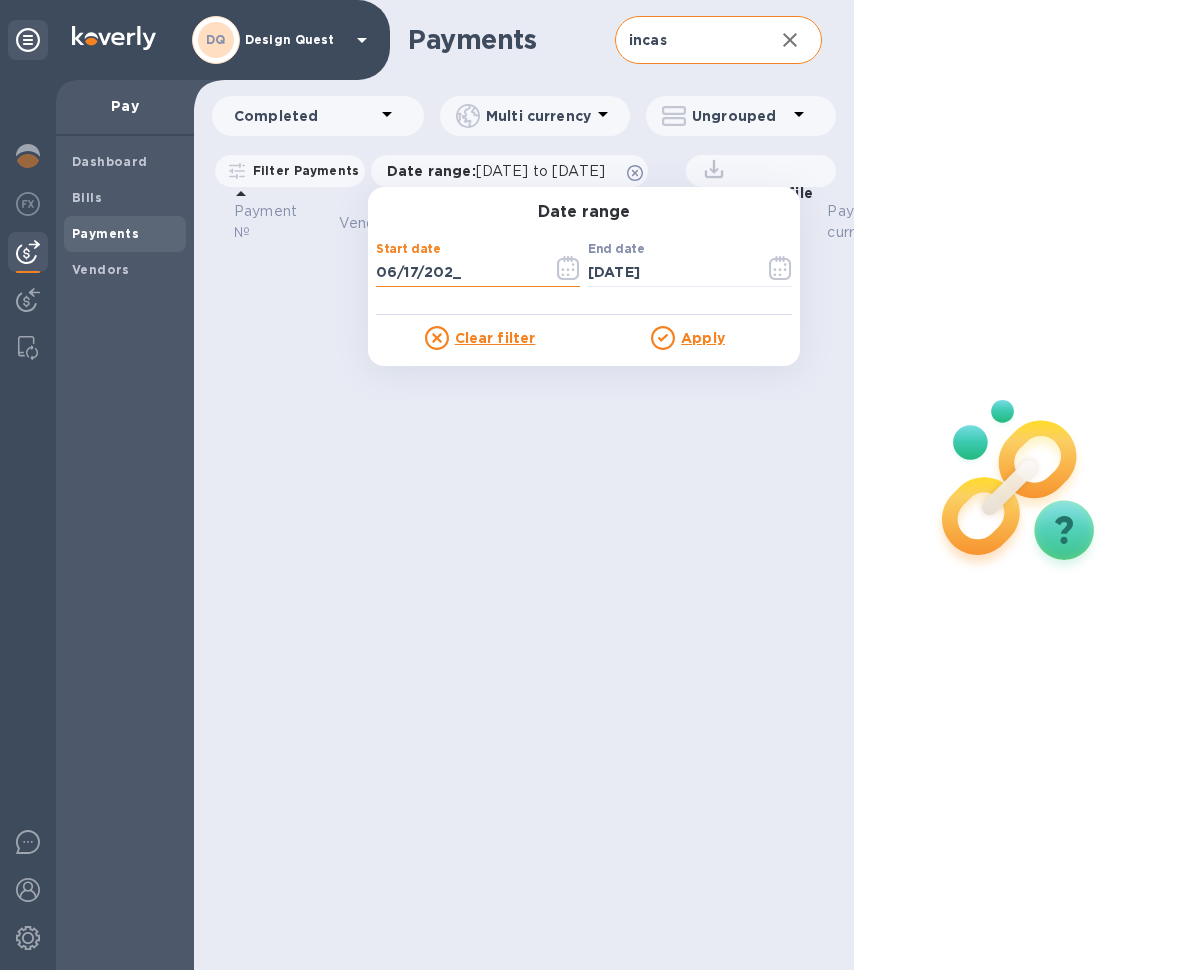 type on "06/17/2024" 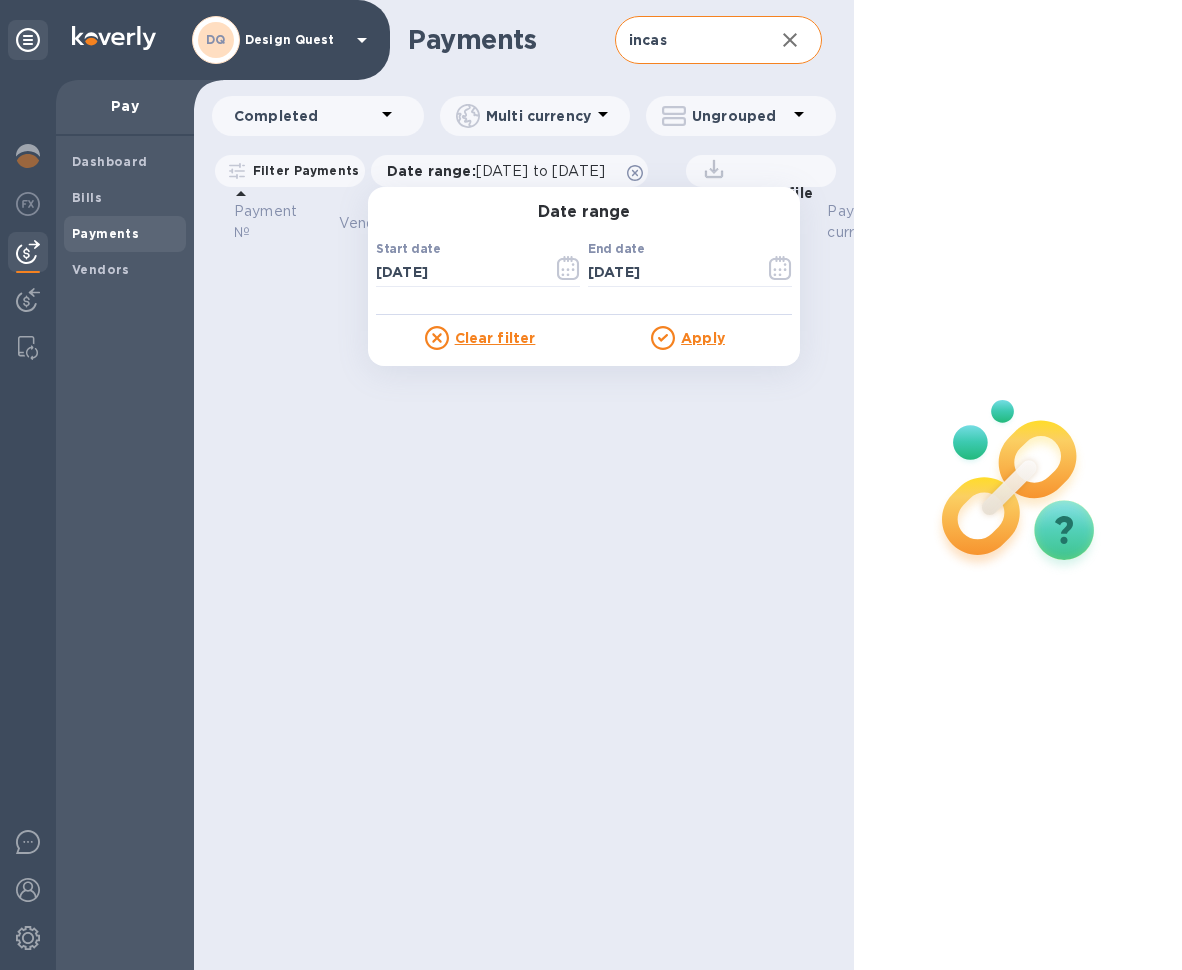click on "Apply" at bounding box center [703, 338] 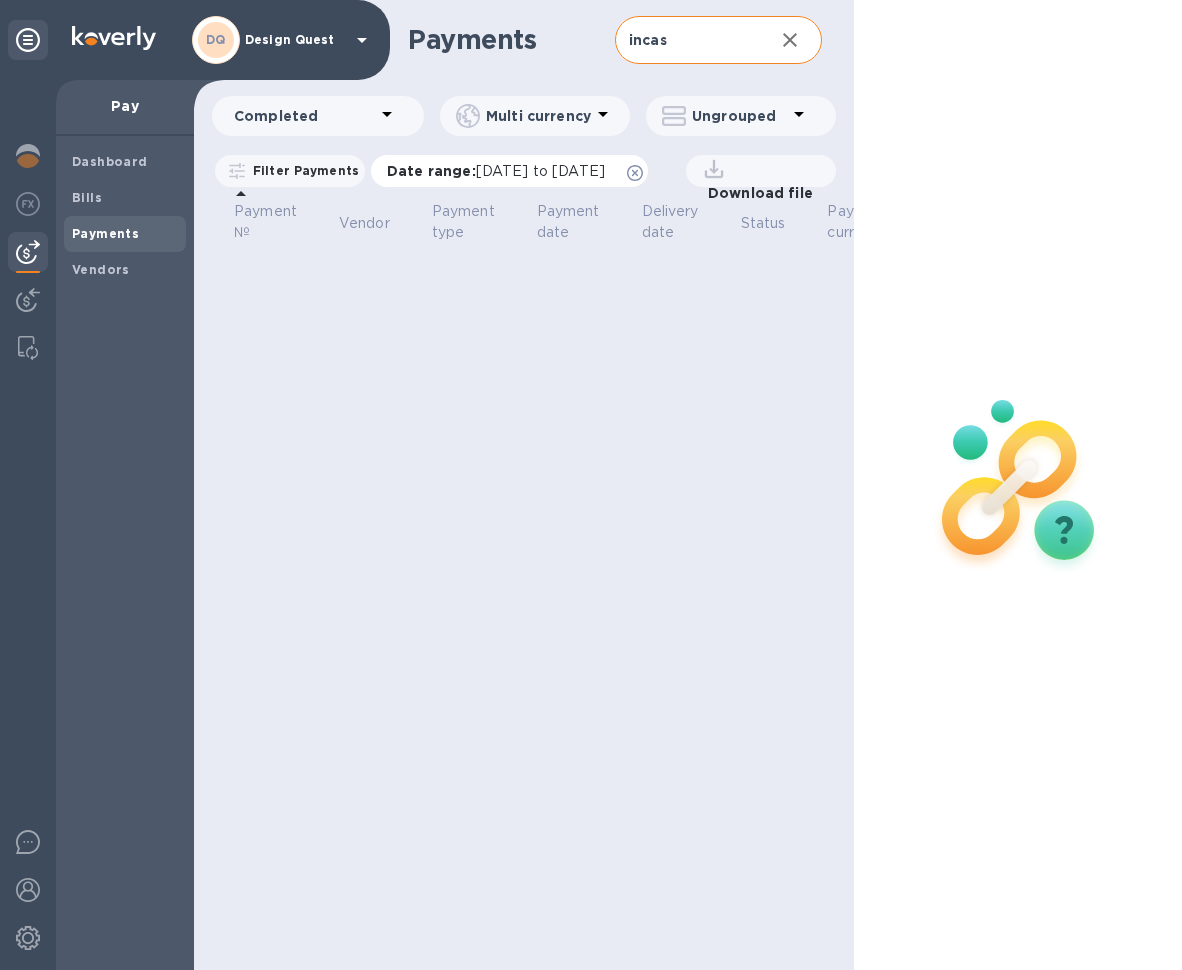 click on "06/17/2024 to 07/18/2025" at bounding box center [540, 171] 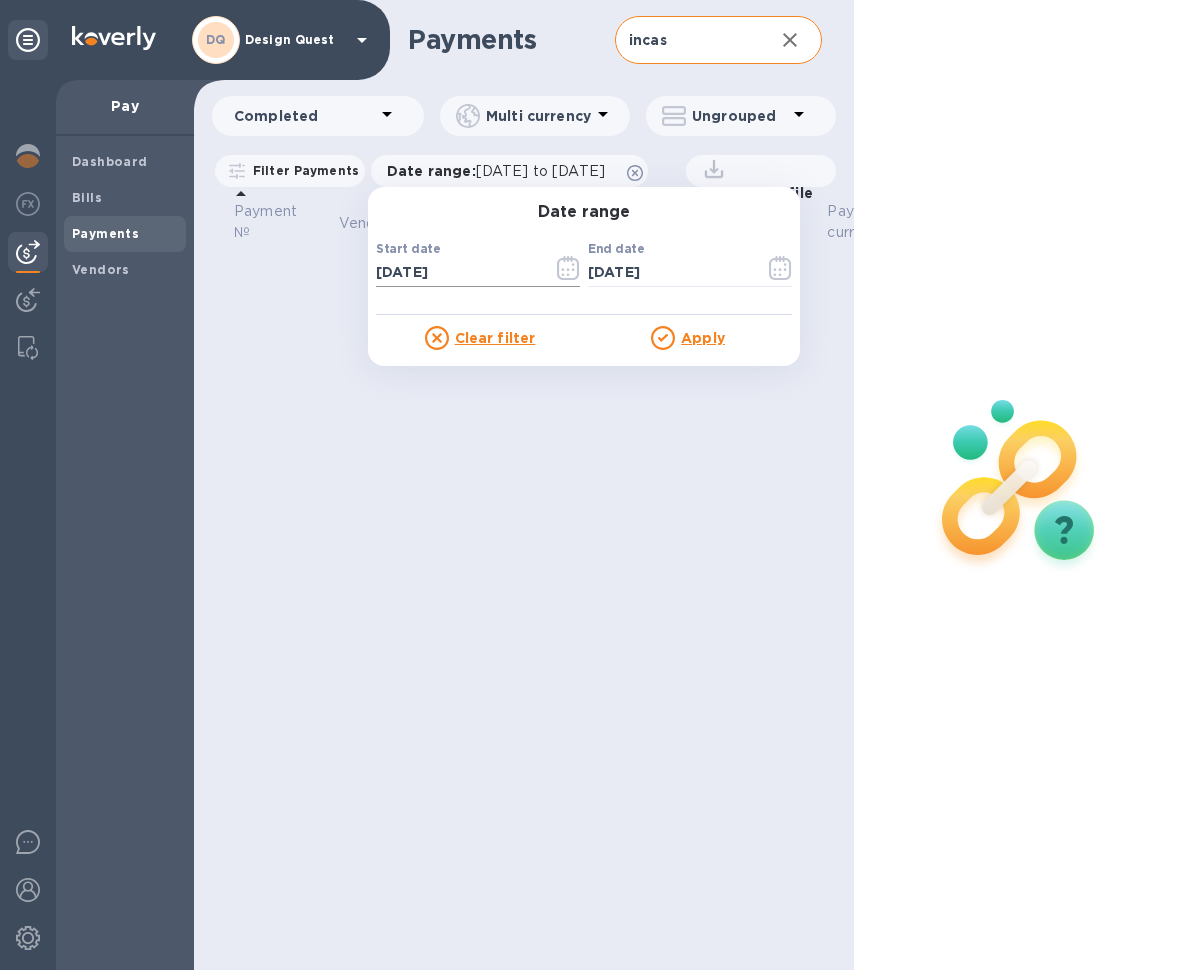 click on "06/17/2024" at bounding box center [456, 273] 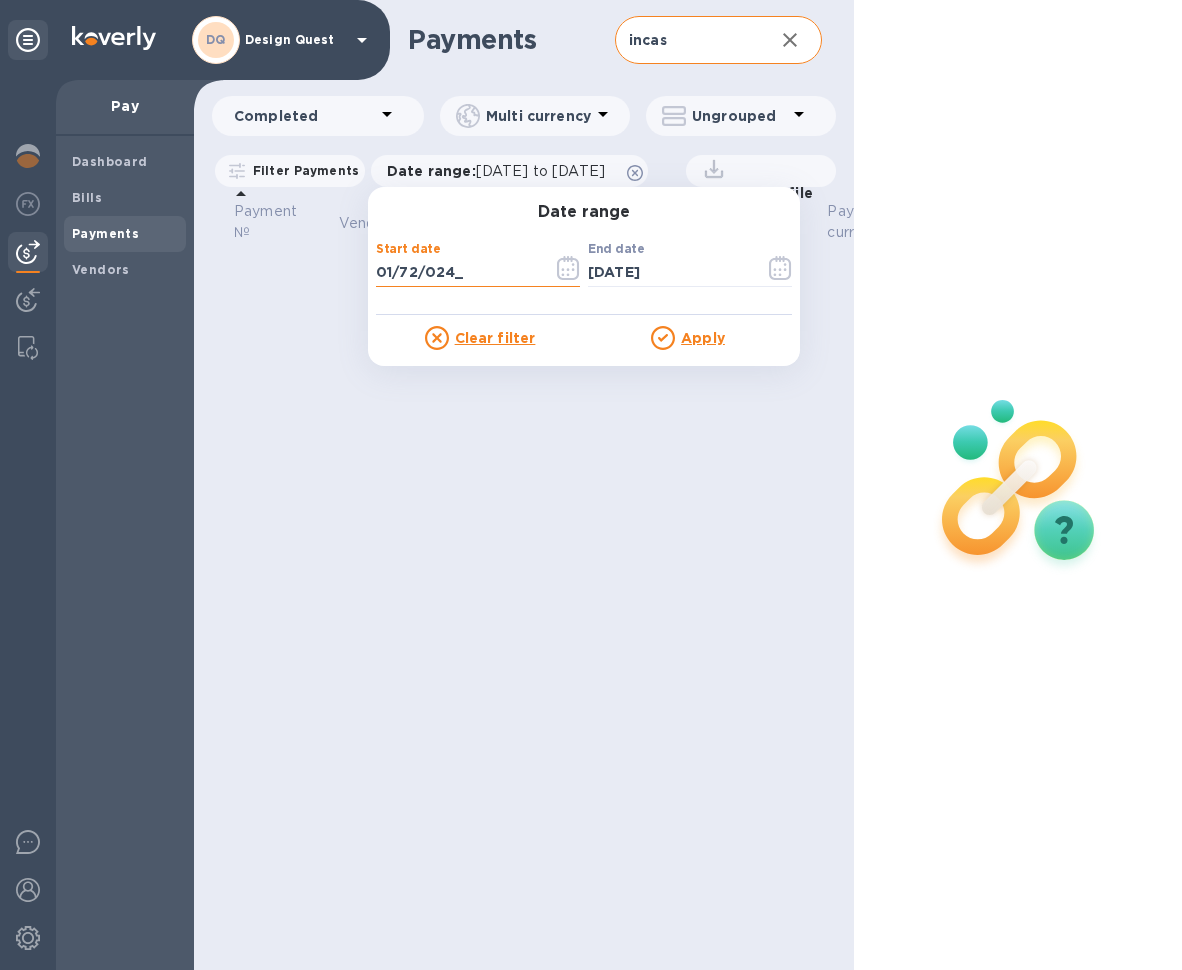 type on "01/07/2024" 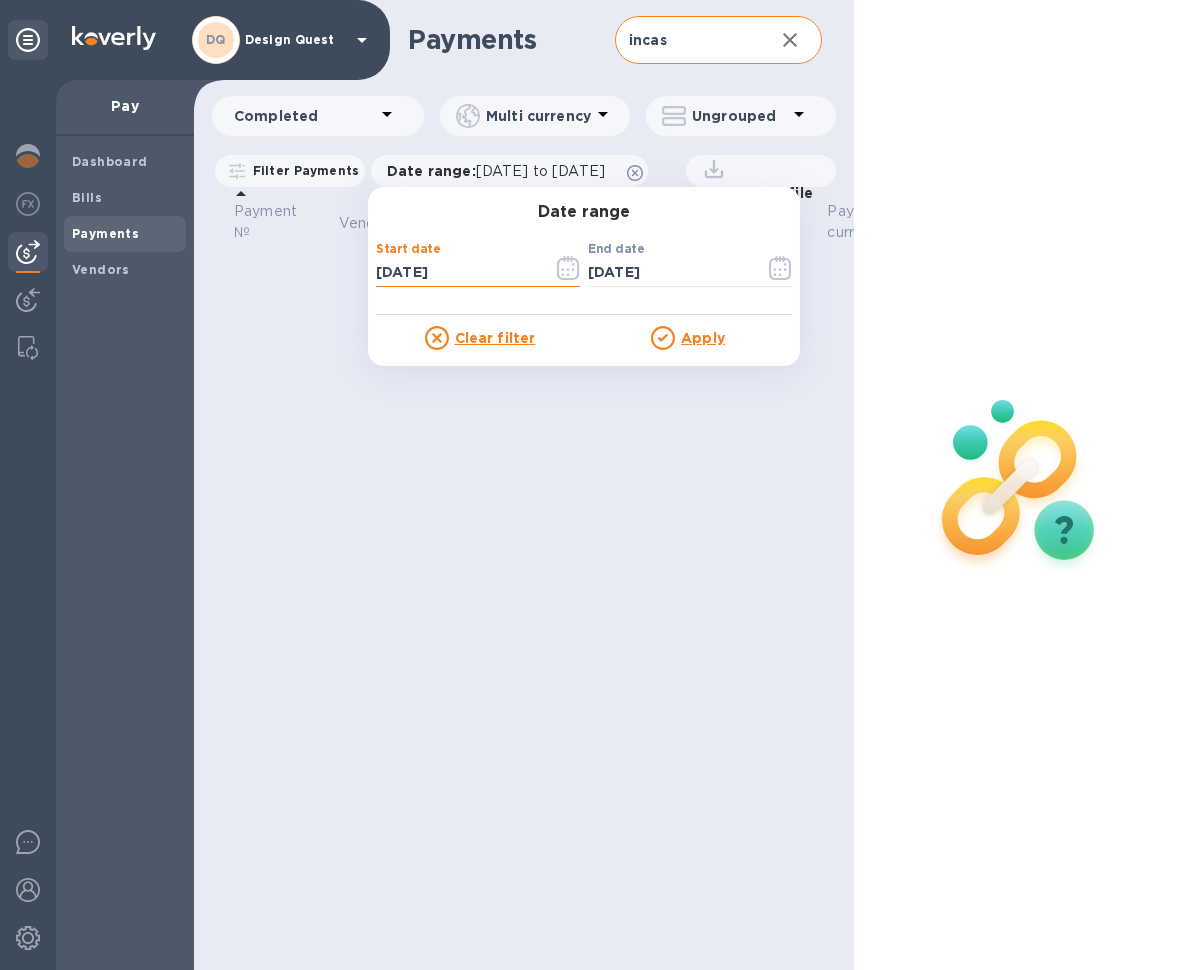 click on "Apply" at bounding box center [703, 338] 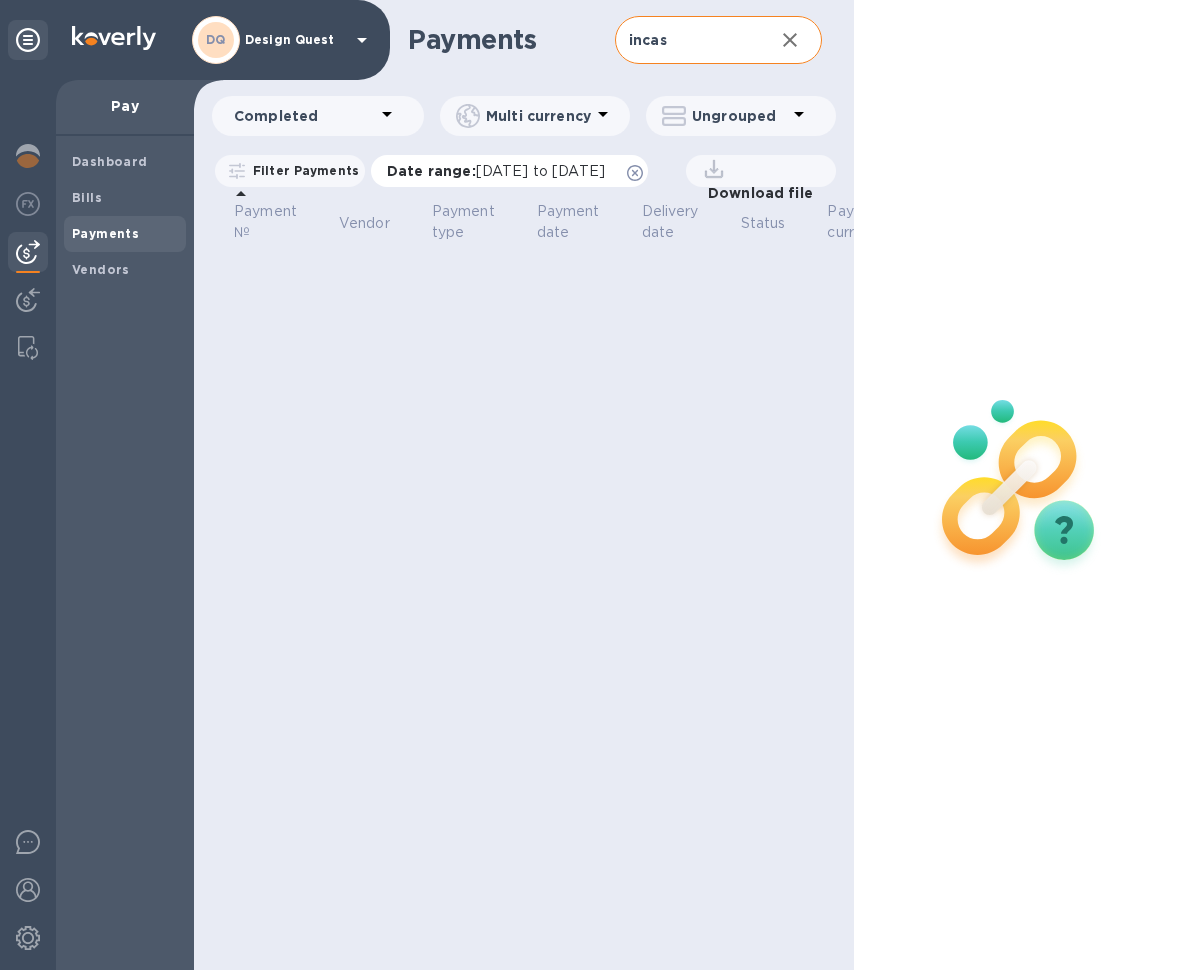 click on "01/07/2024 to 07/18/2025" at bounding box center (540, 171) 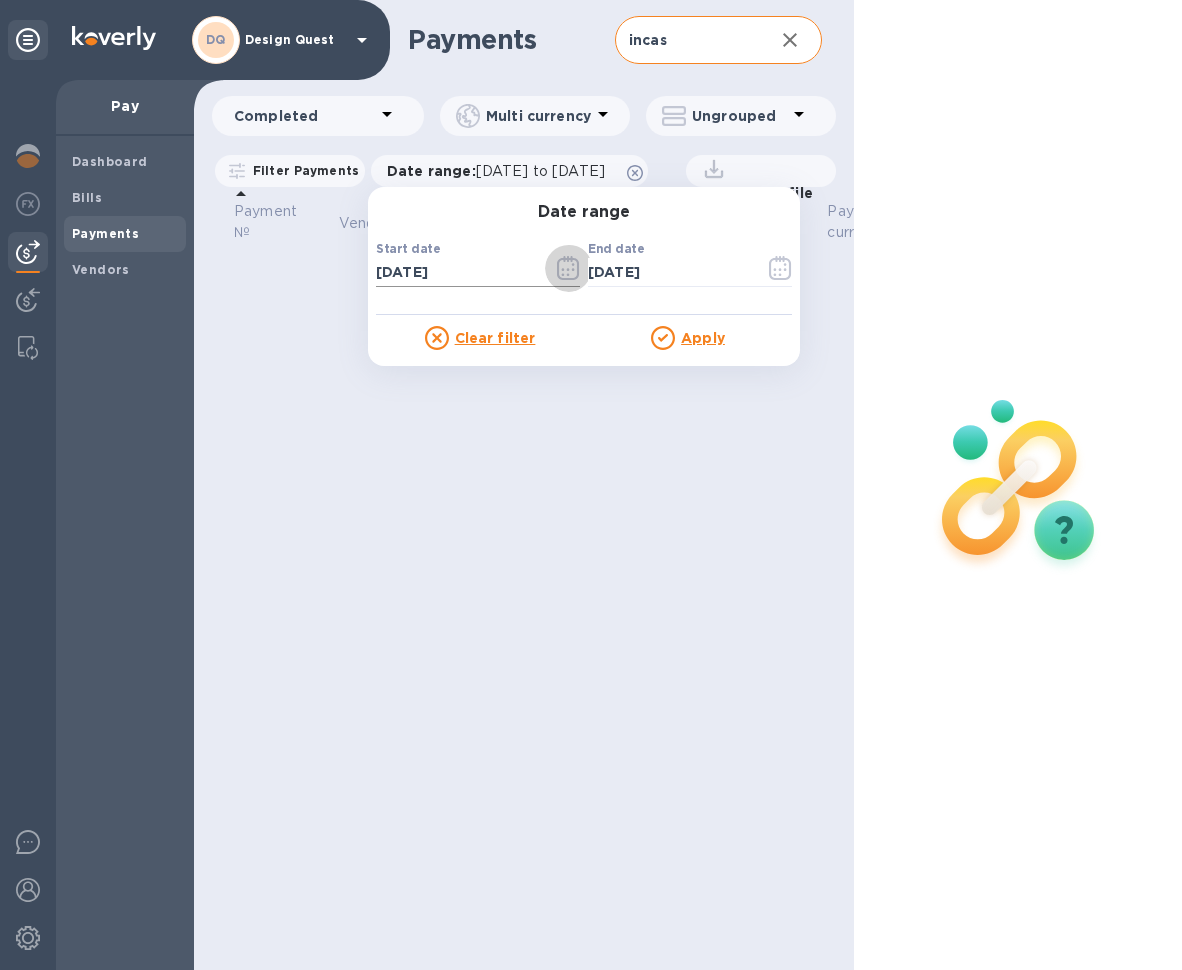 click 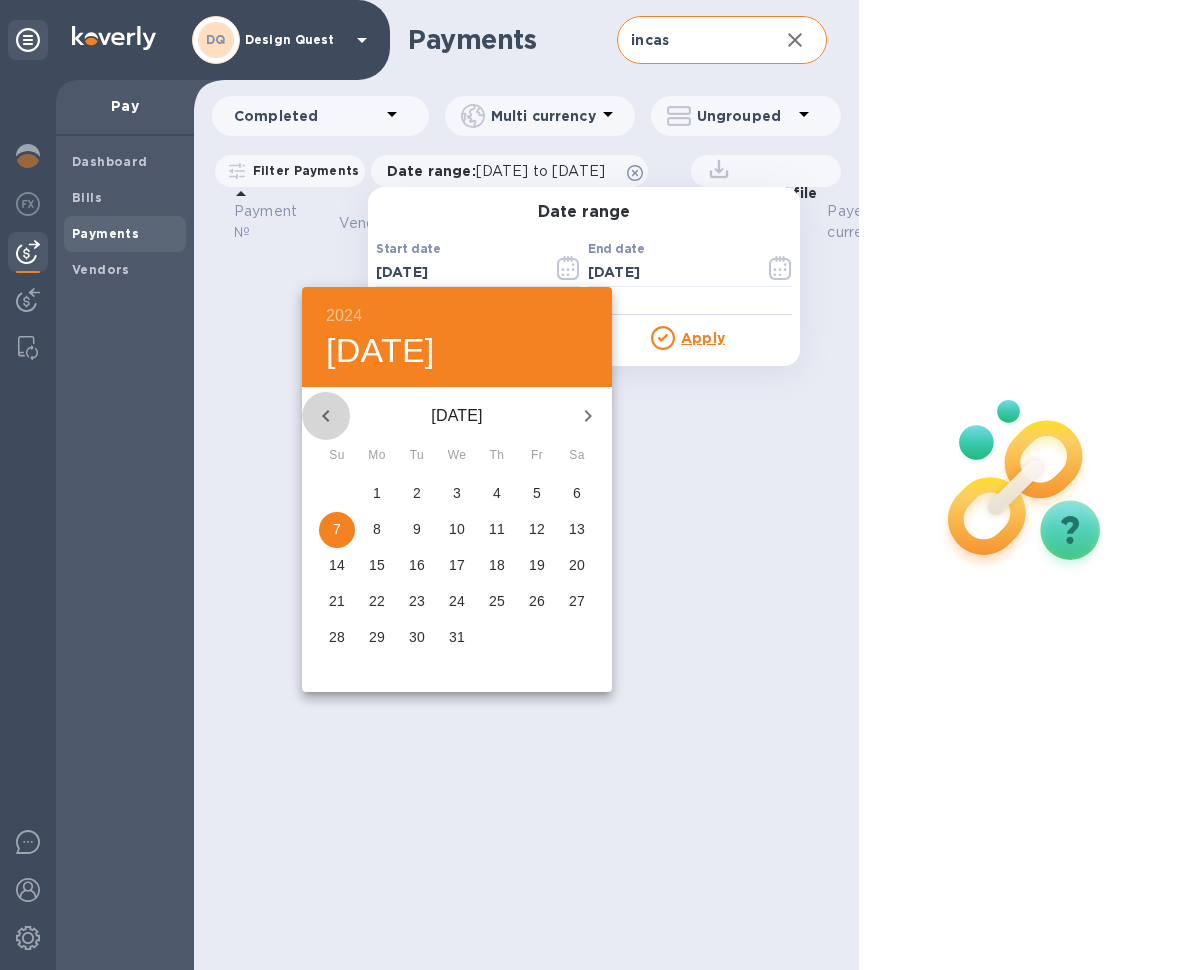 click 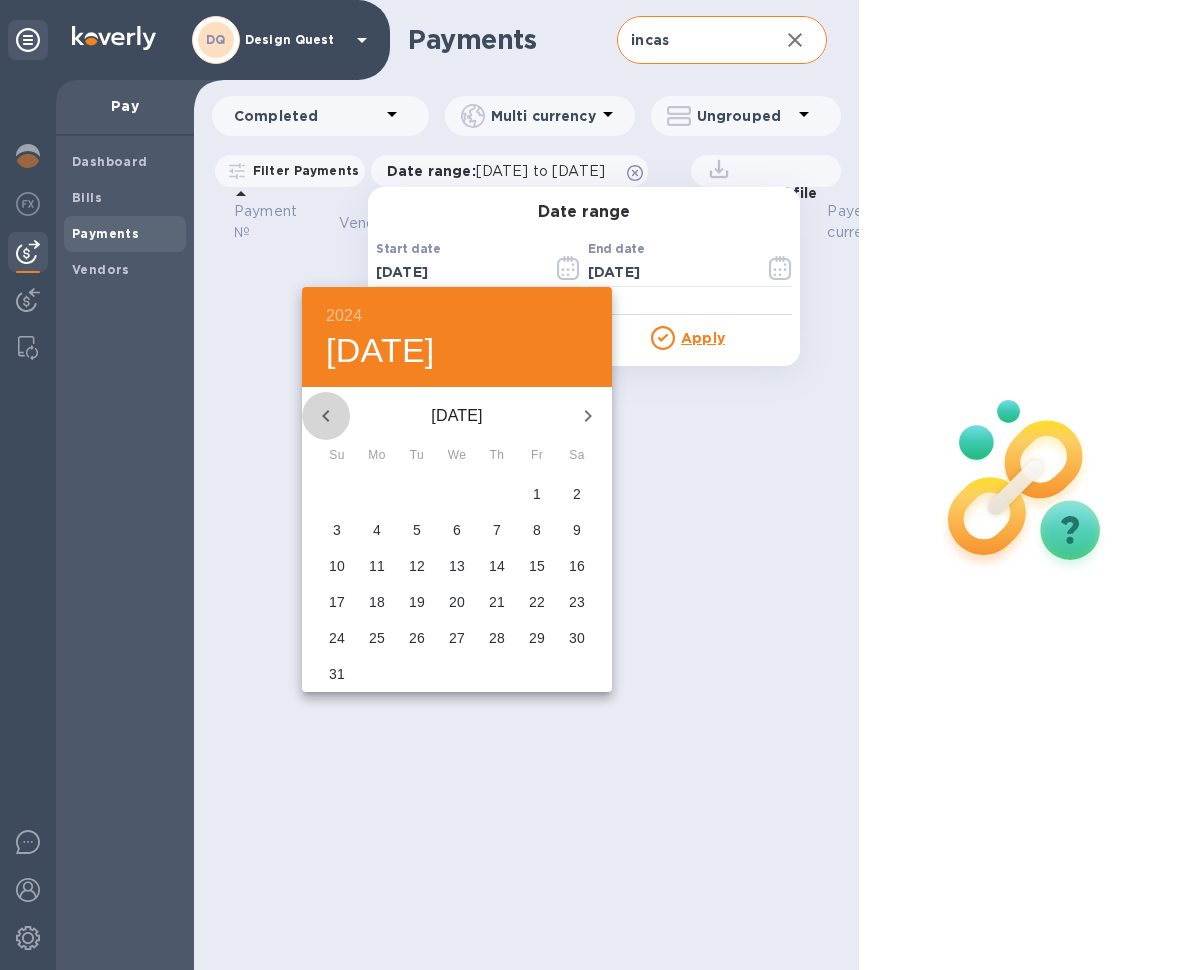 click 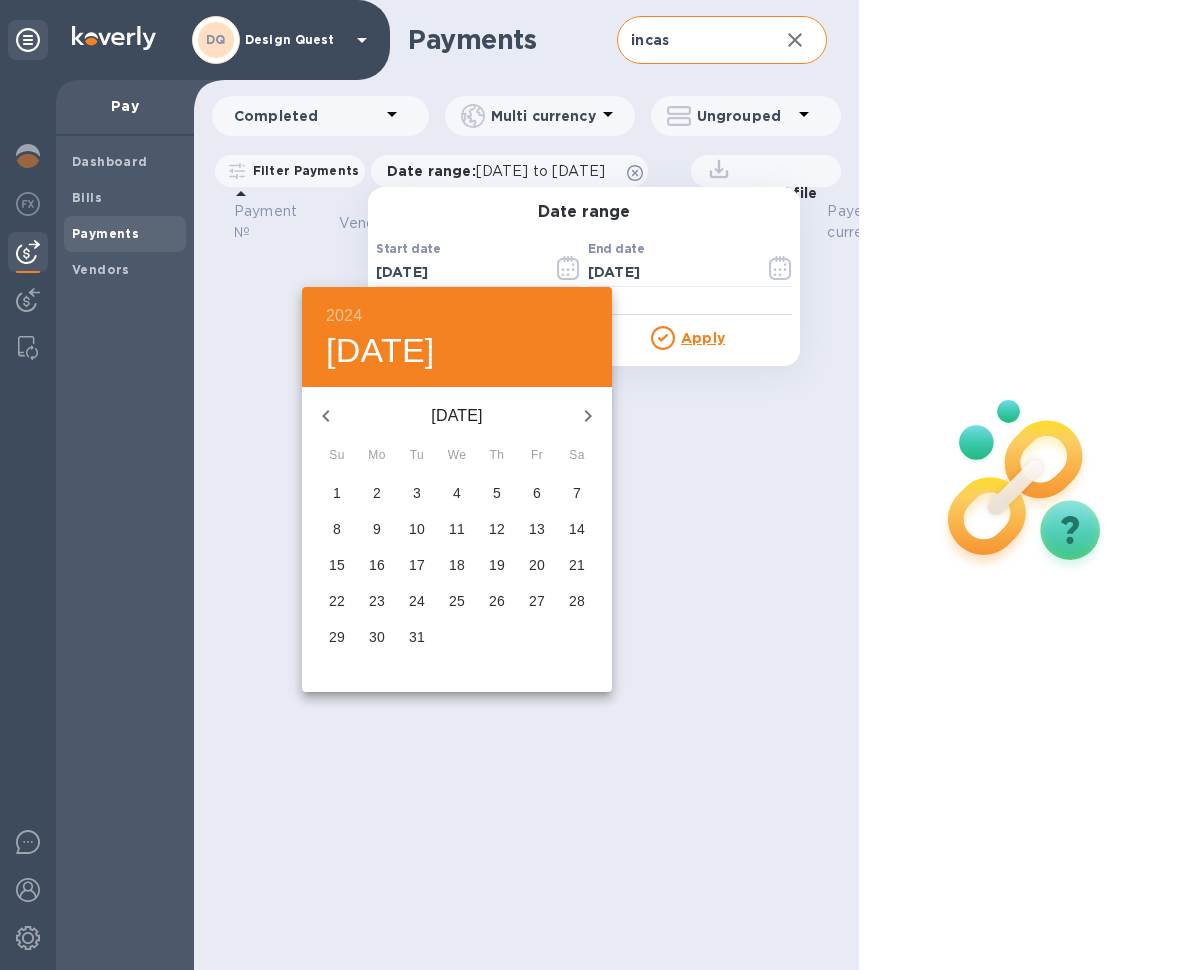 click 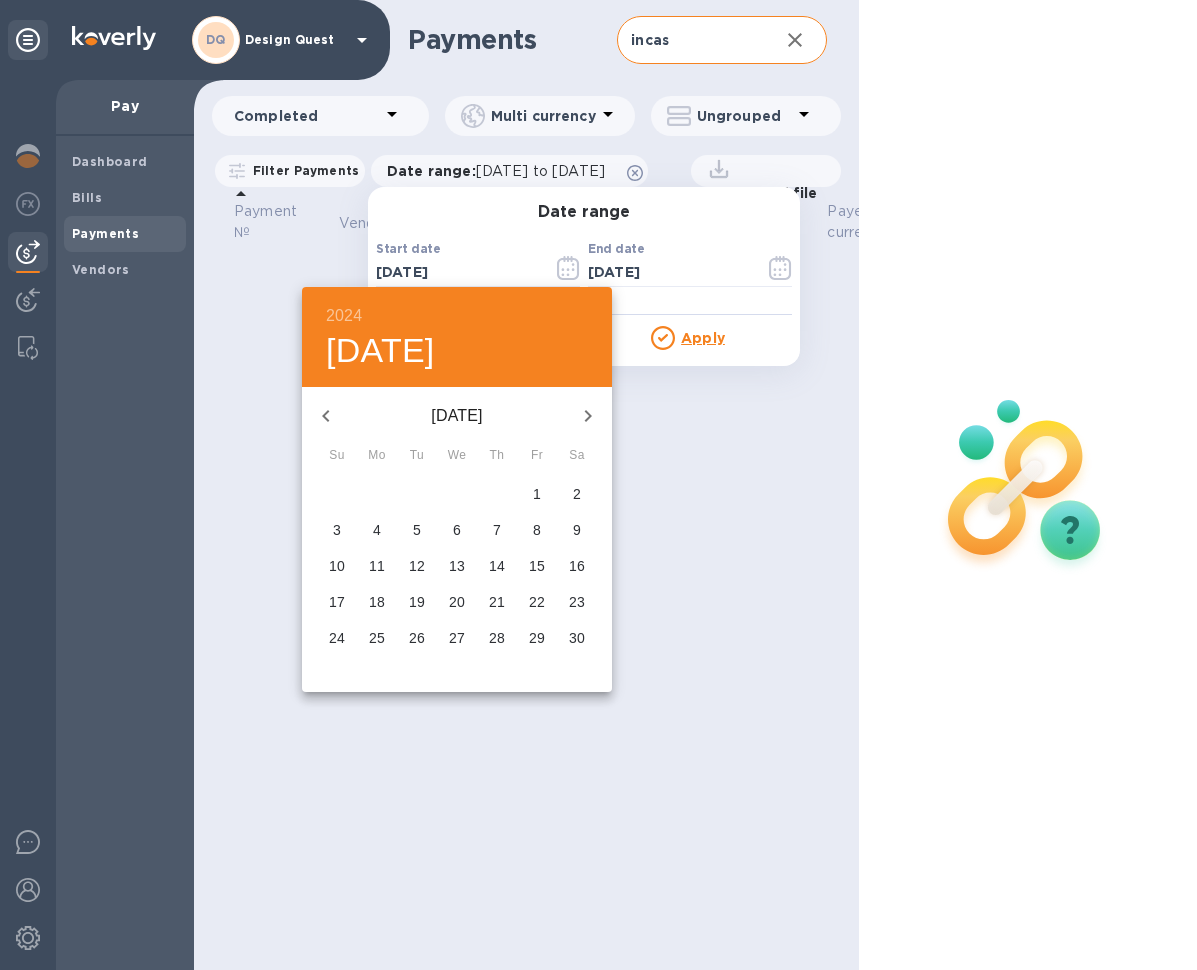 click 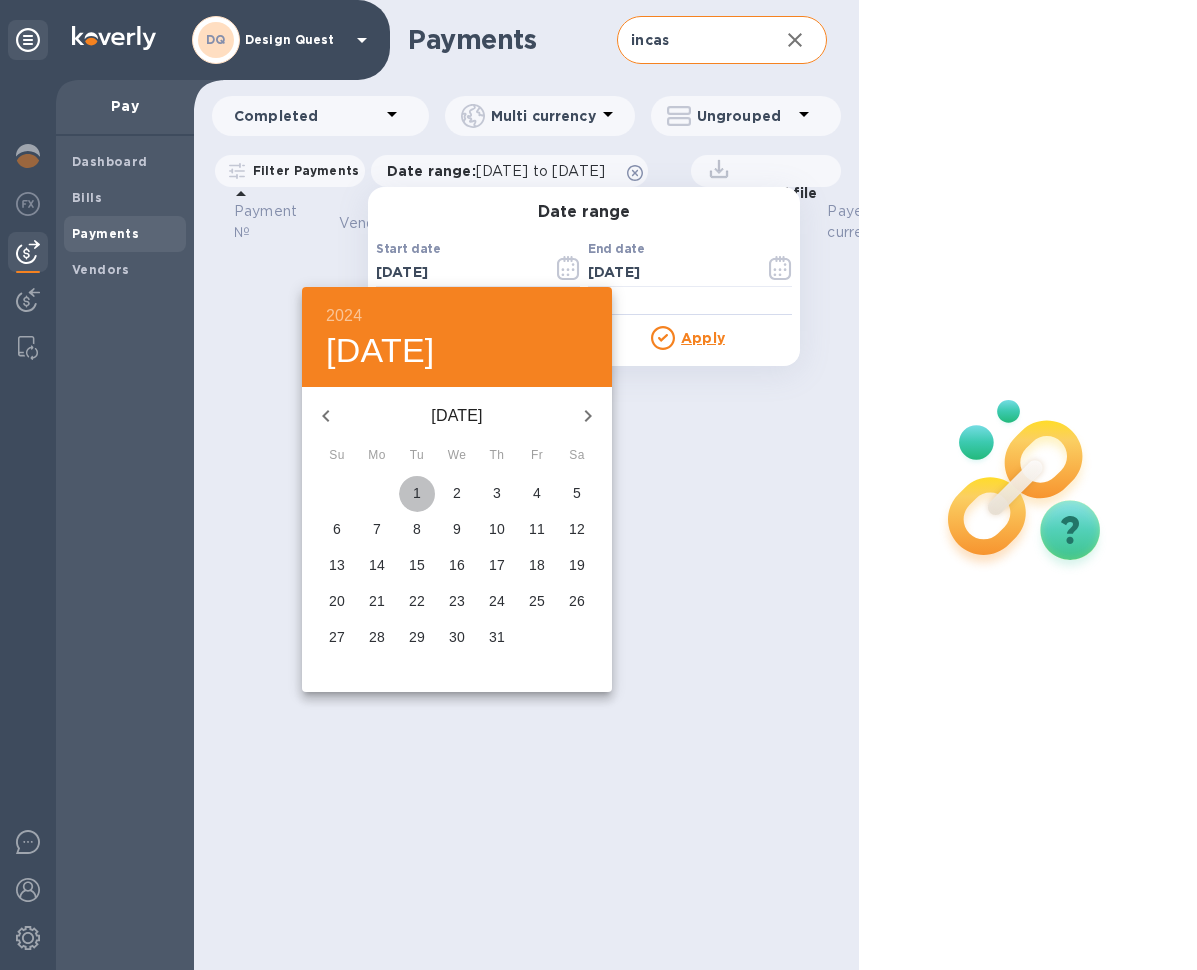 click on "1" at bounding box center [417, 493] 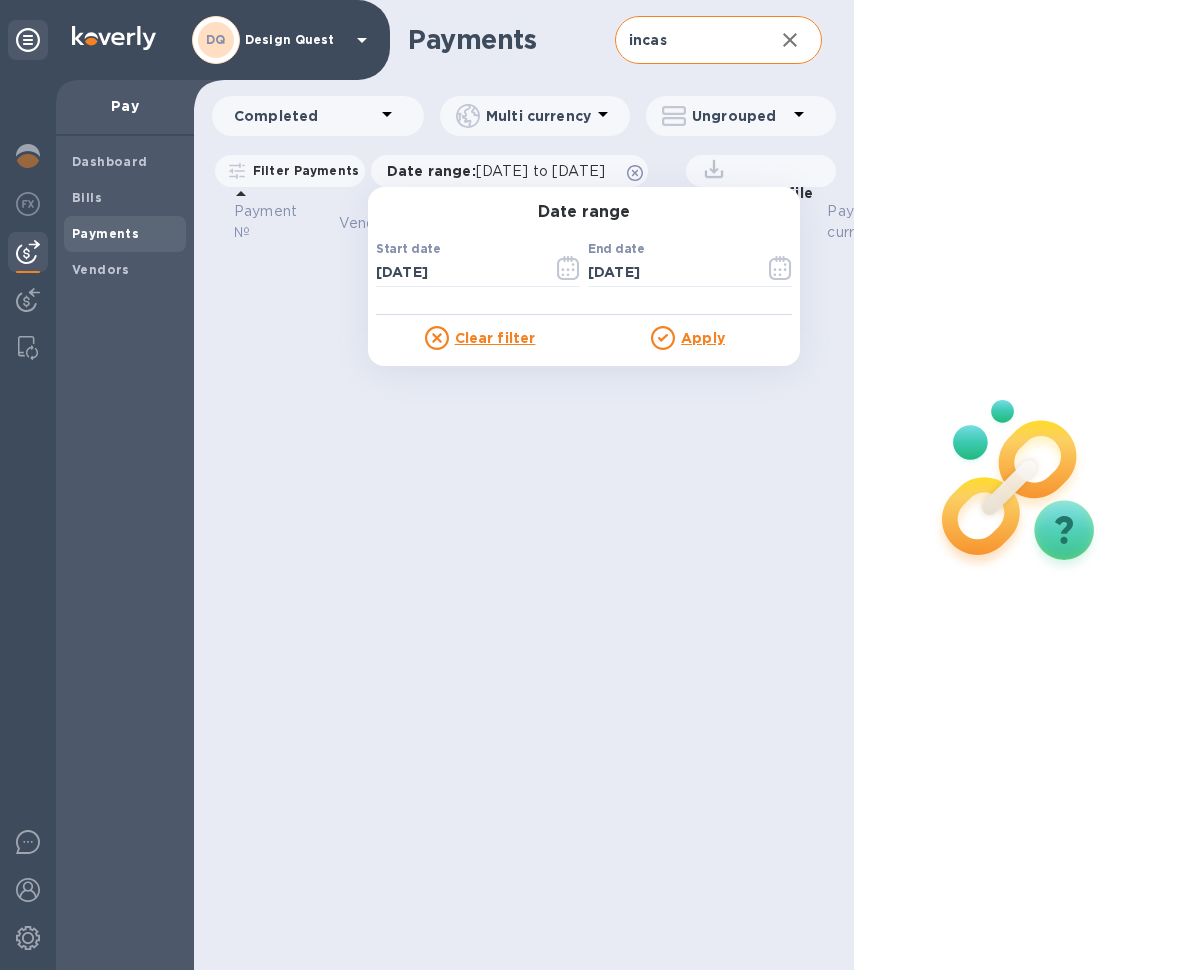 click on "Apply" at bounding box center (703, 338) 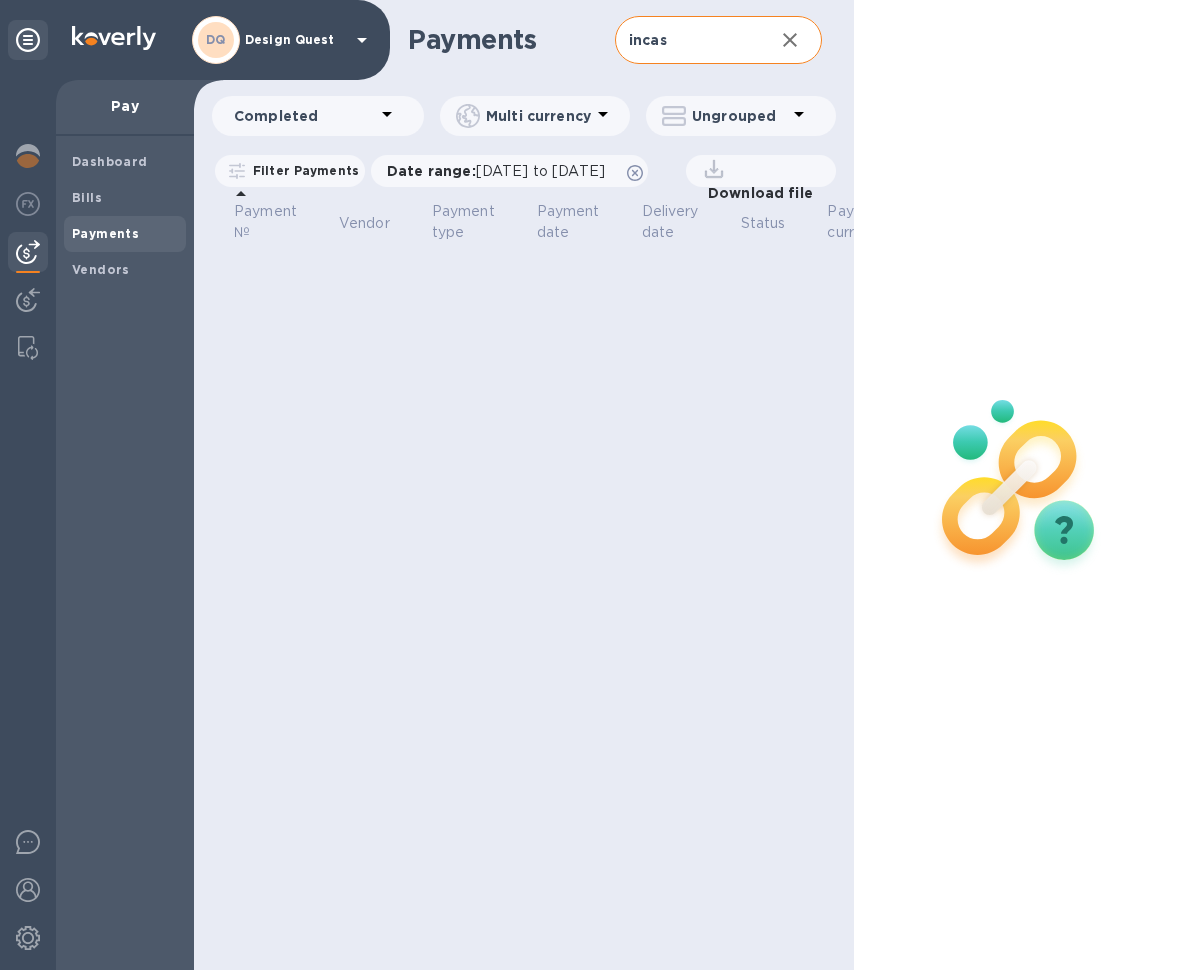 click on "incas" at bounding box center [686, 40] 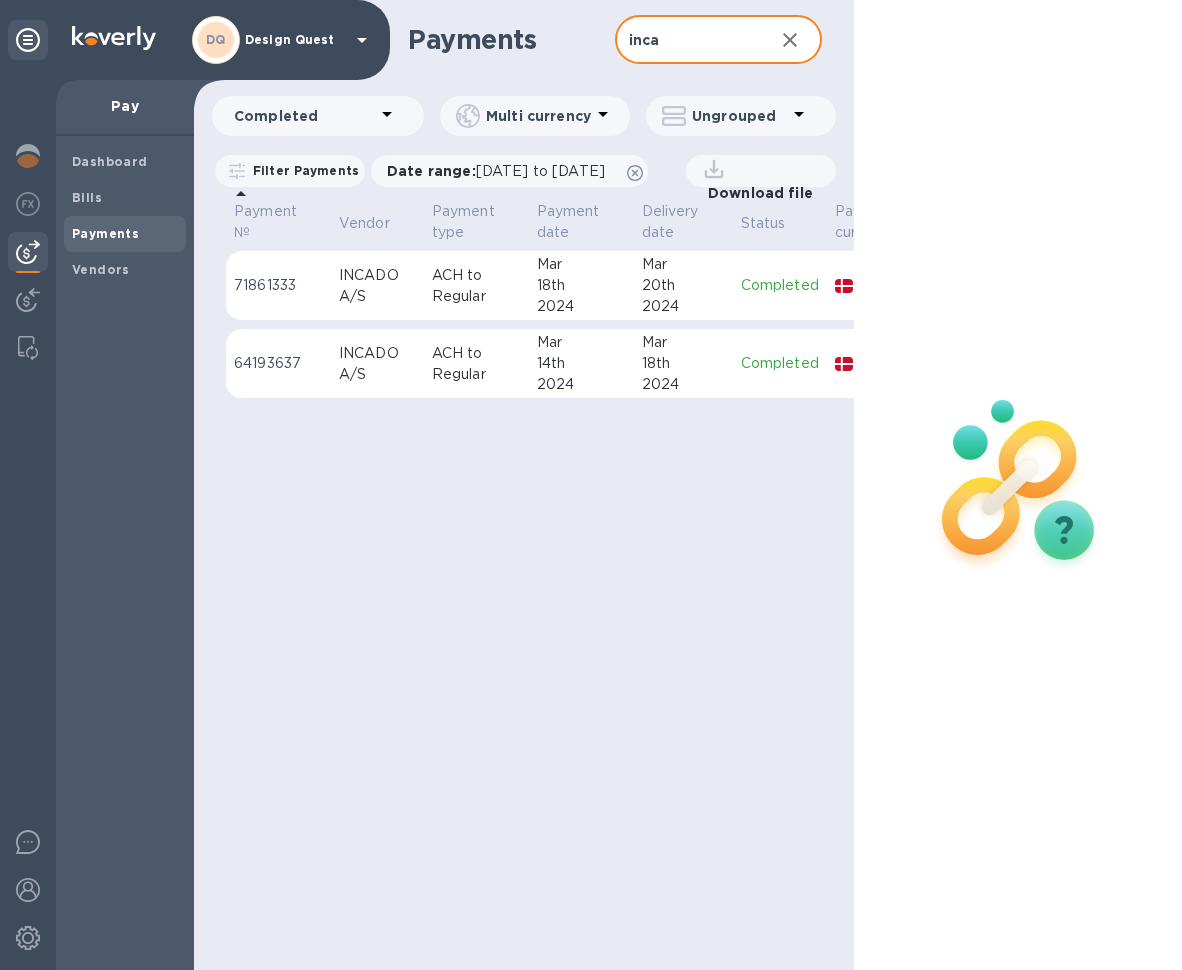 type on "inca" 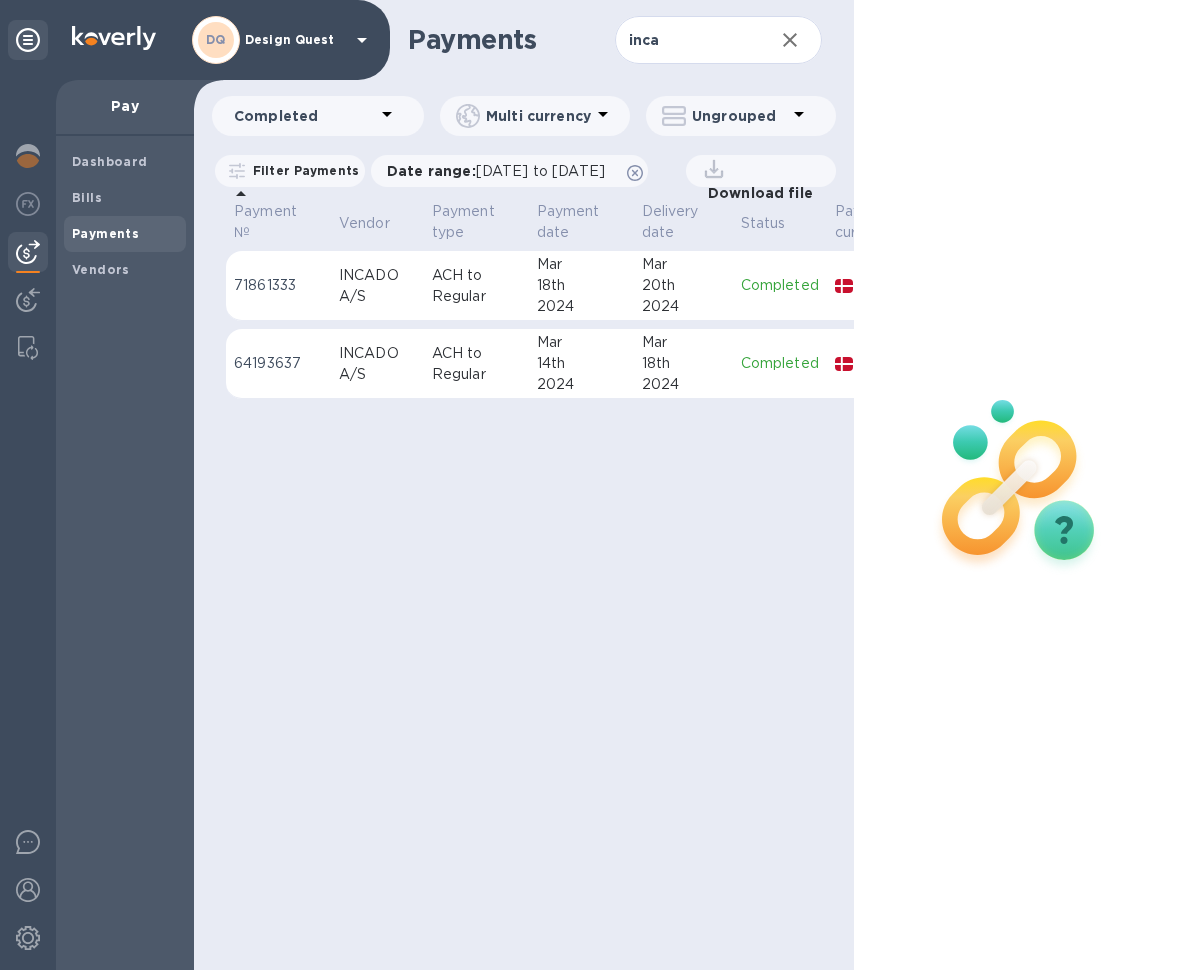 click on "A/S" at bounding box center (377, 296) 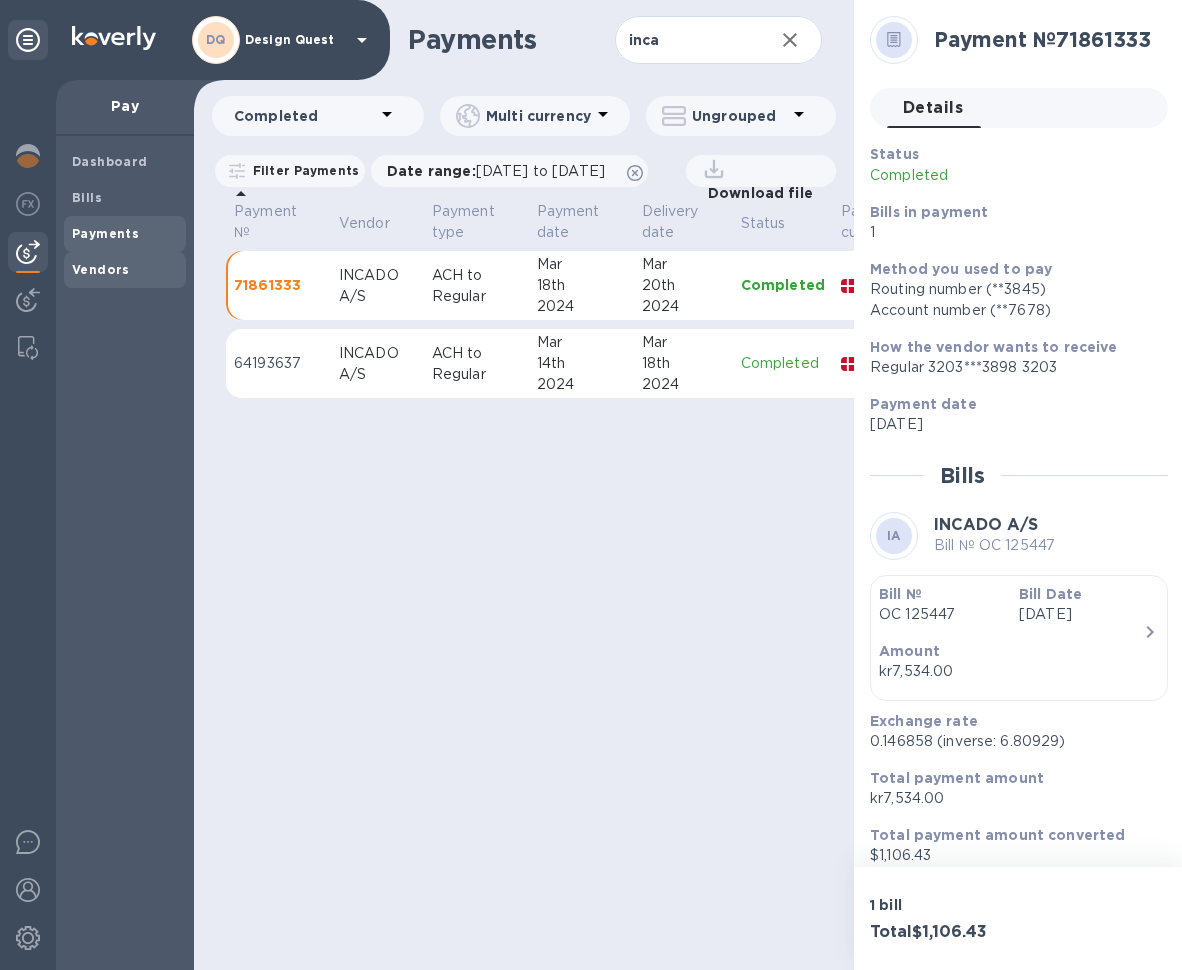 click on "Vendors" at bounding box center [101, 269] 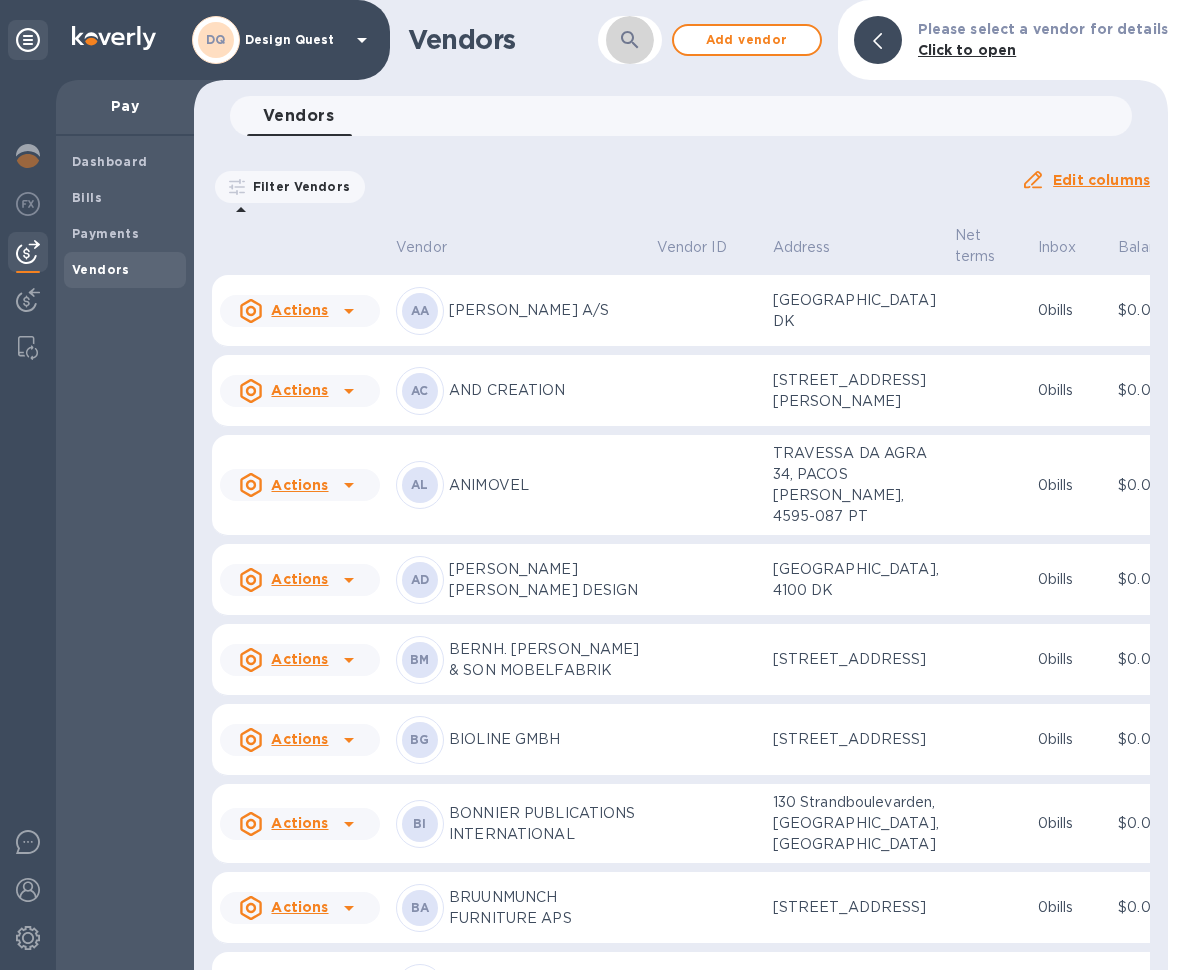 click at bounding box center (630, 40) 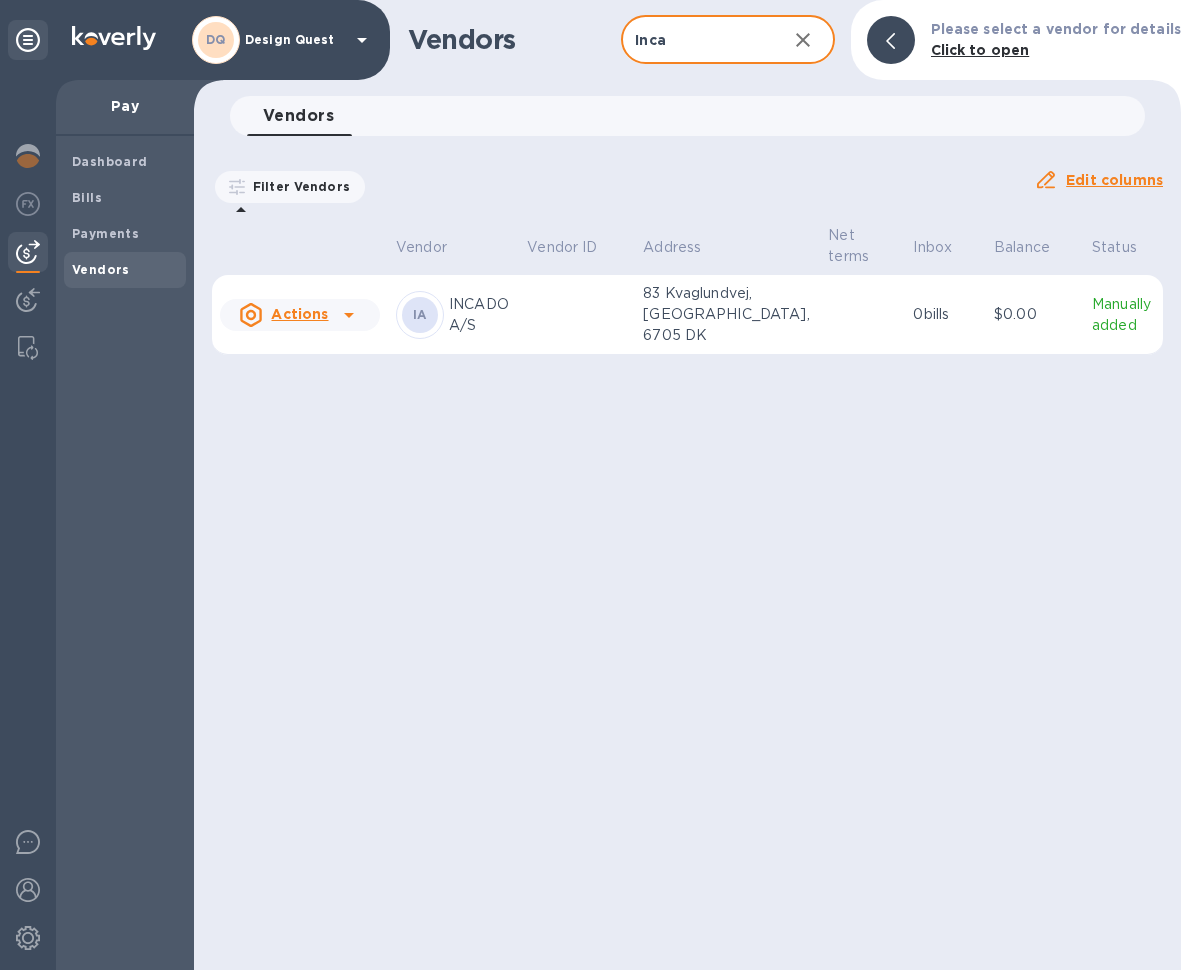 type on "Inca" 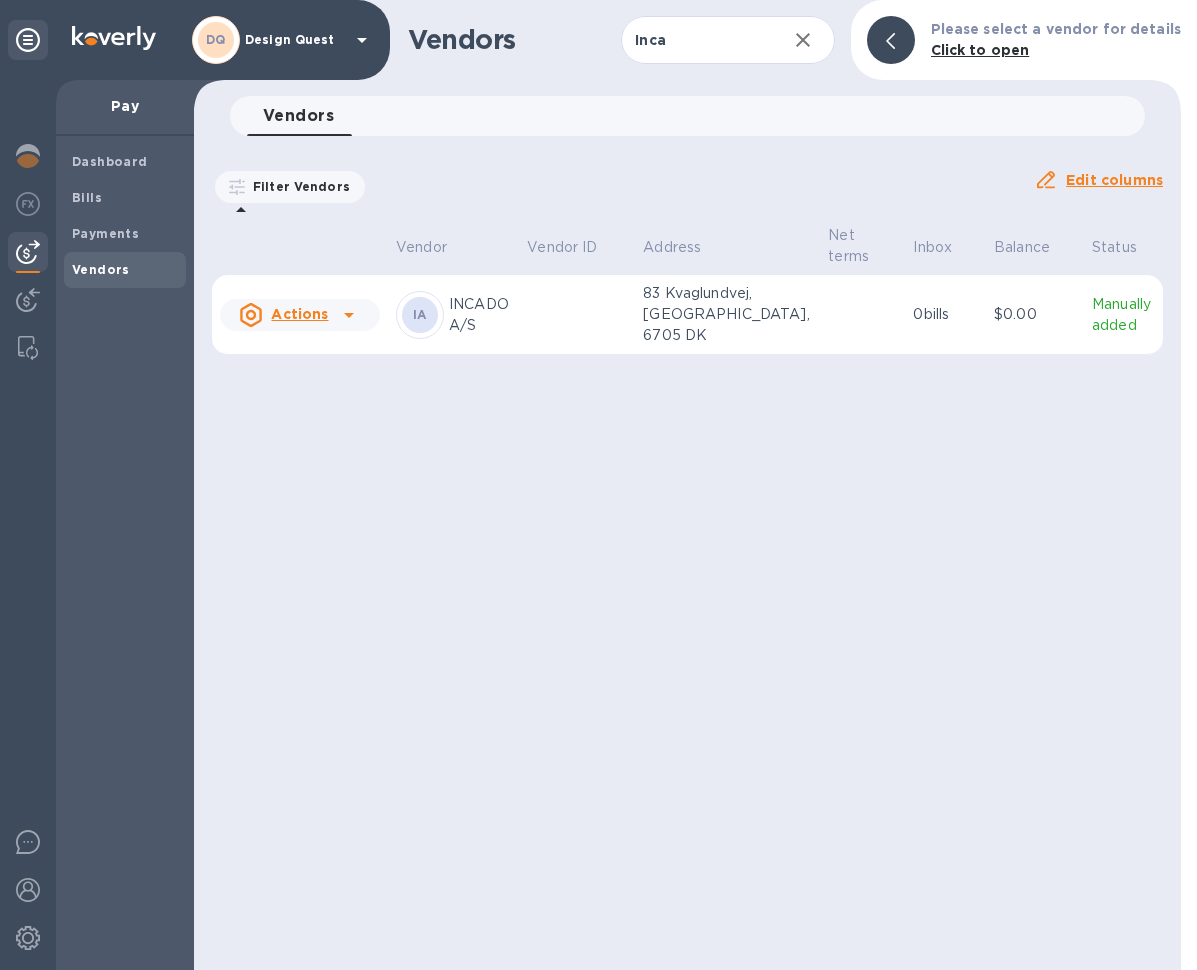 click on "IA" at bounding box center (420, 315) 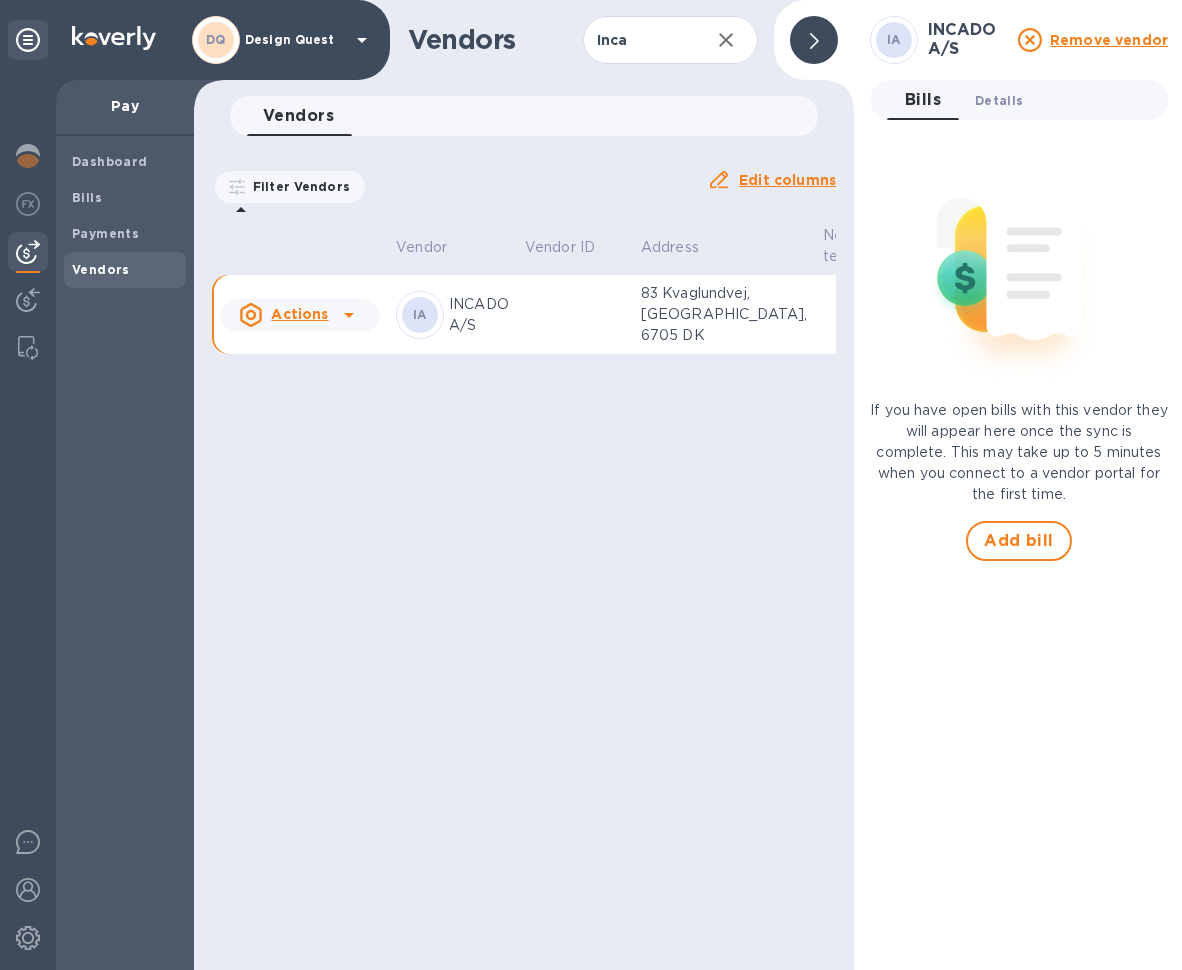click on "Details 0" at bounding box center [999, 100] 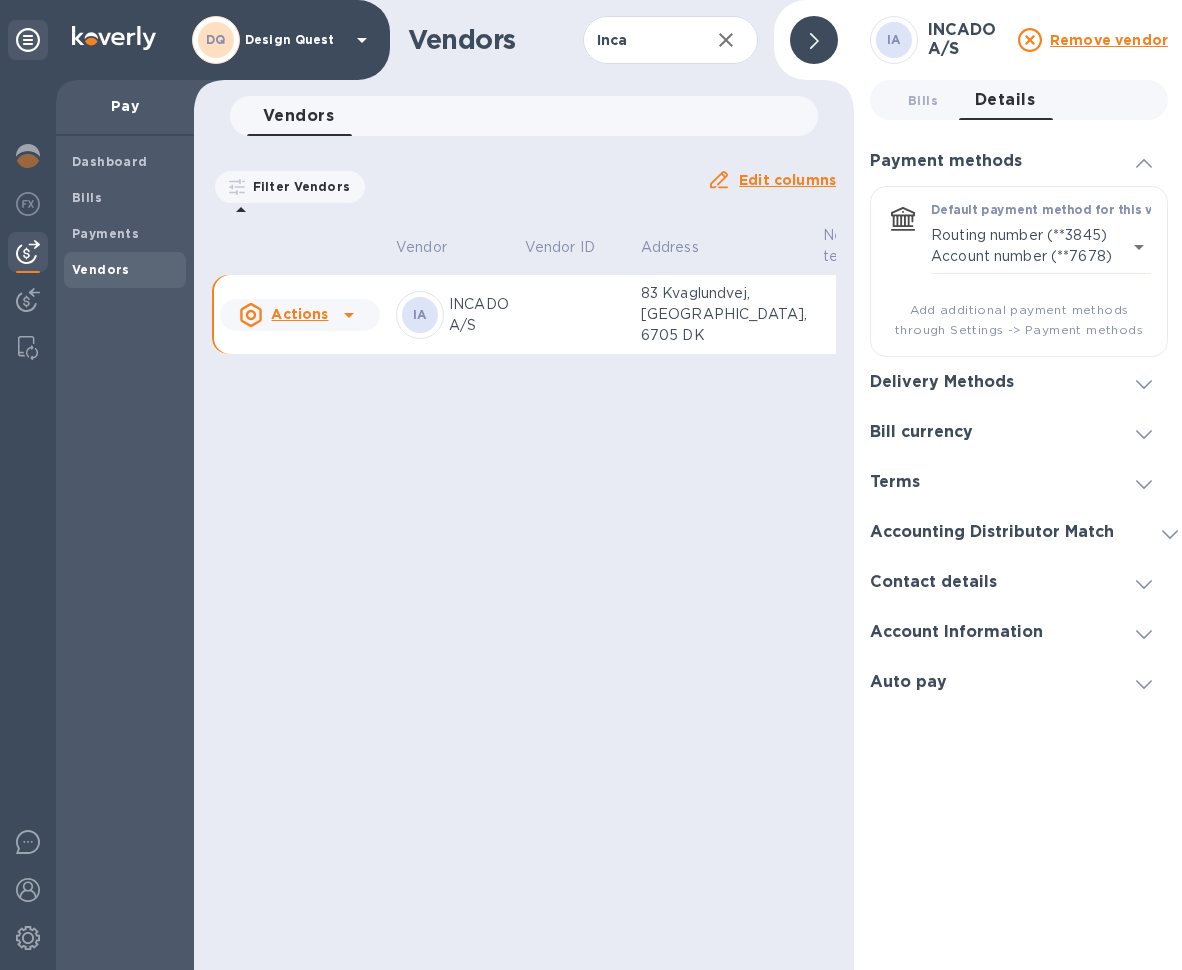click 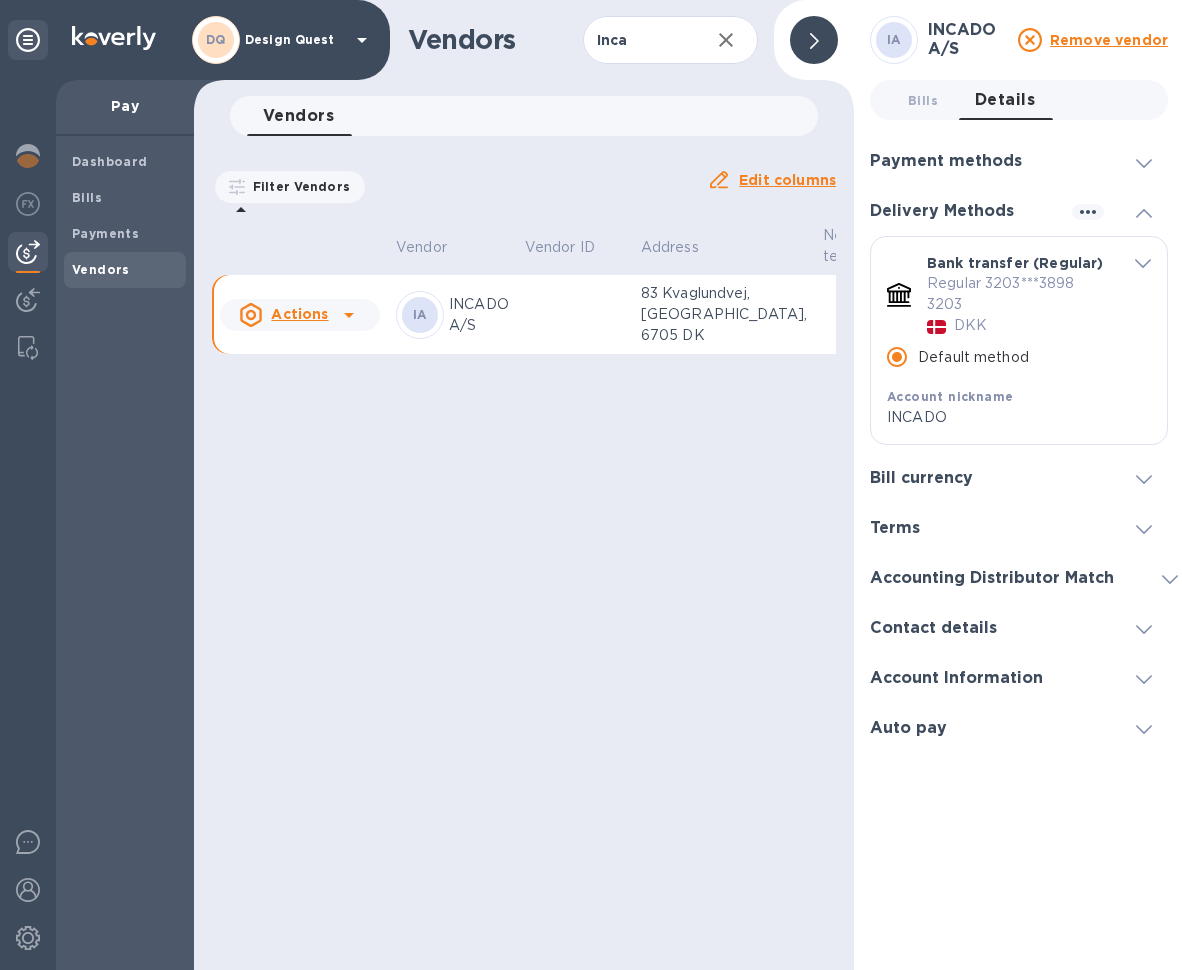 click 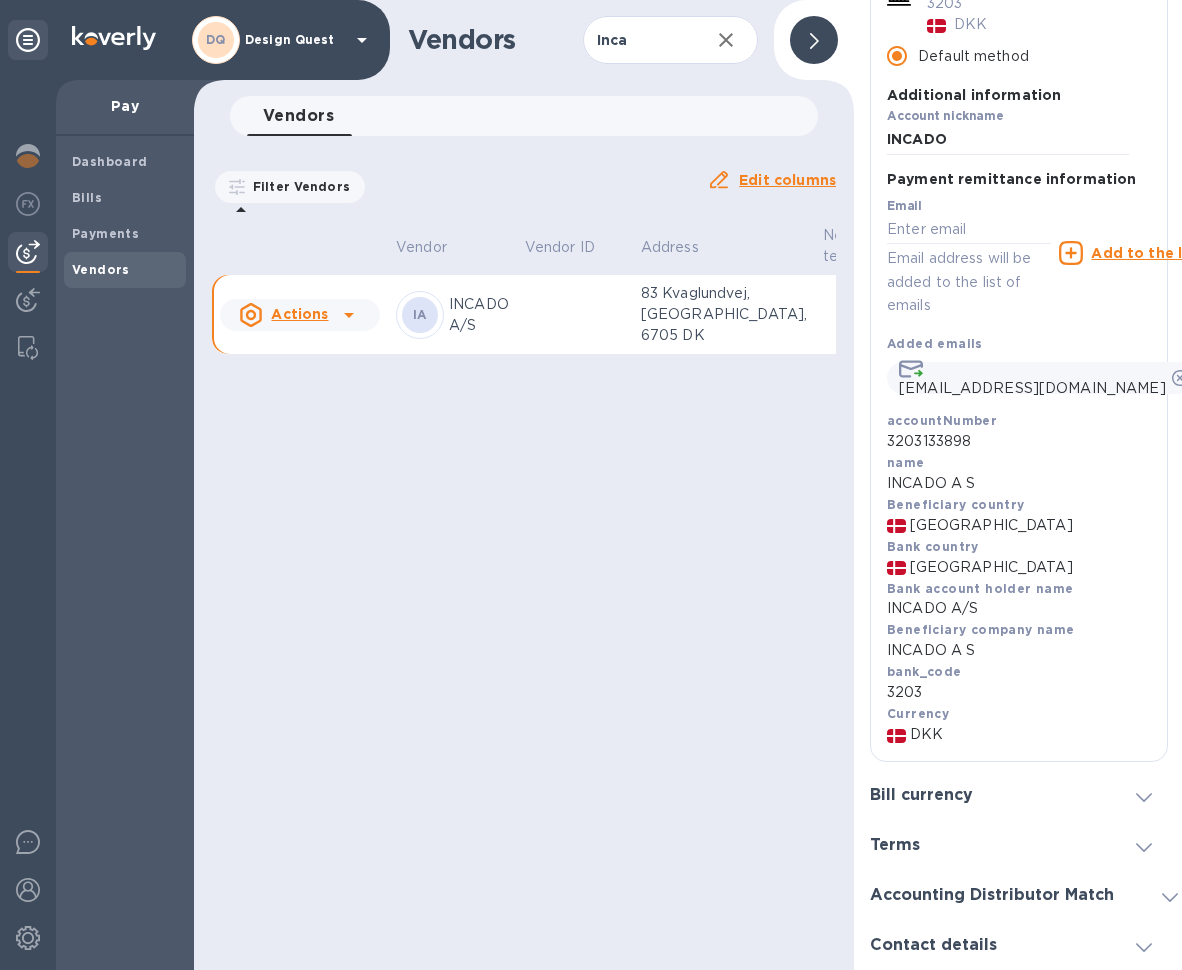 scroll, scrollTop: 301, scrollLeft: 0, axis: vertical 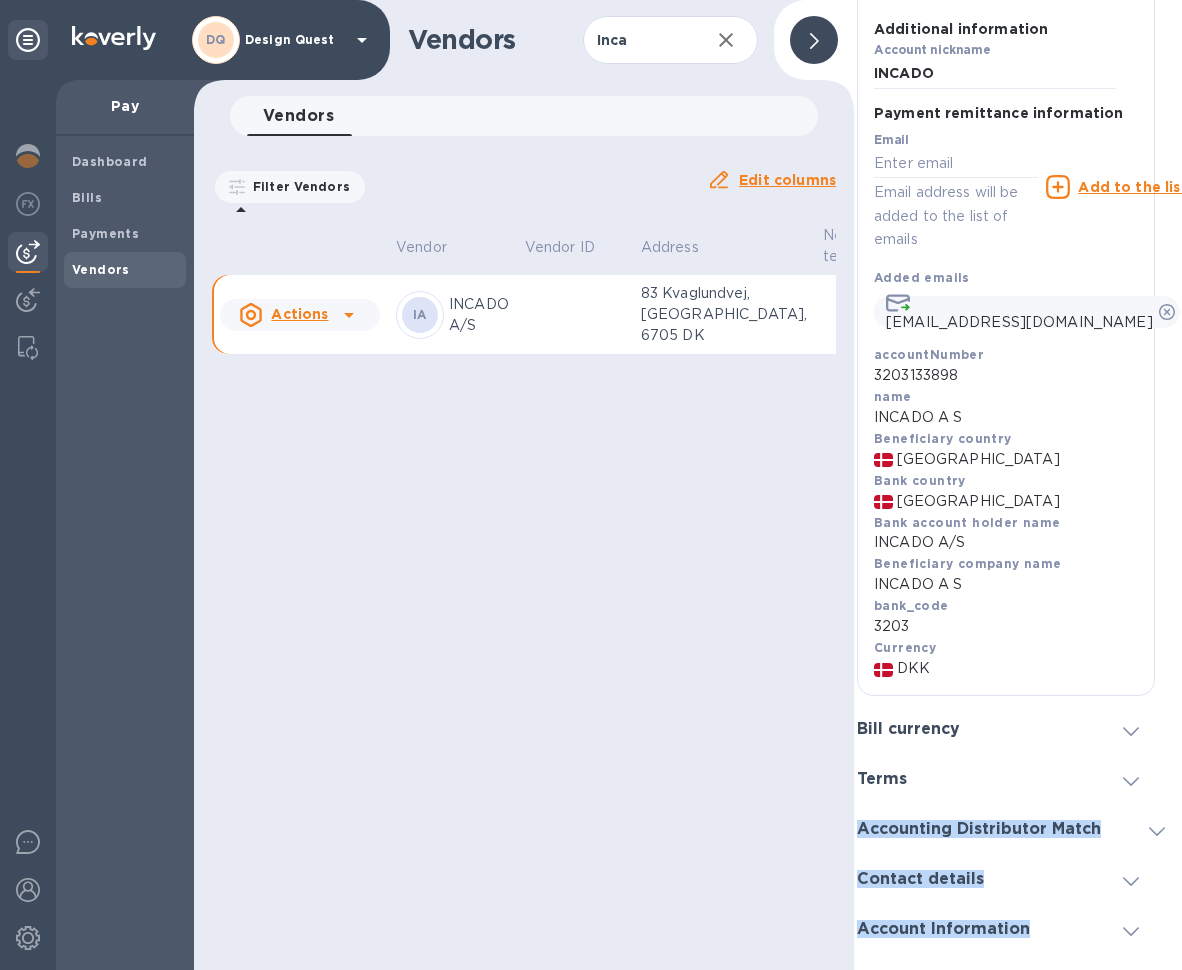 drag, startPoint x: 1174, startPoint y: 872, endPoint x: 1172, endPoint y: 925, distance: 53.037724 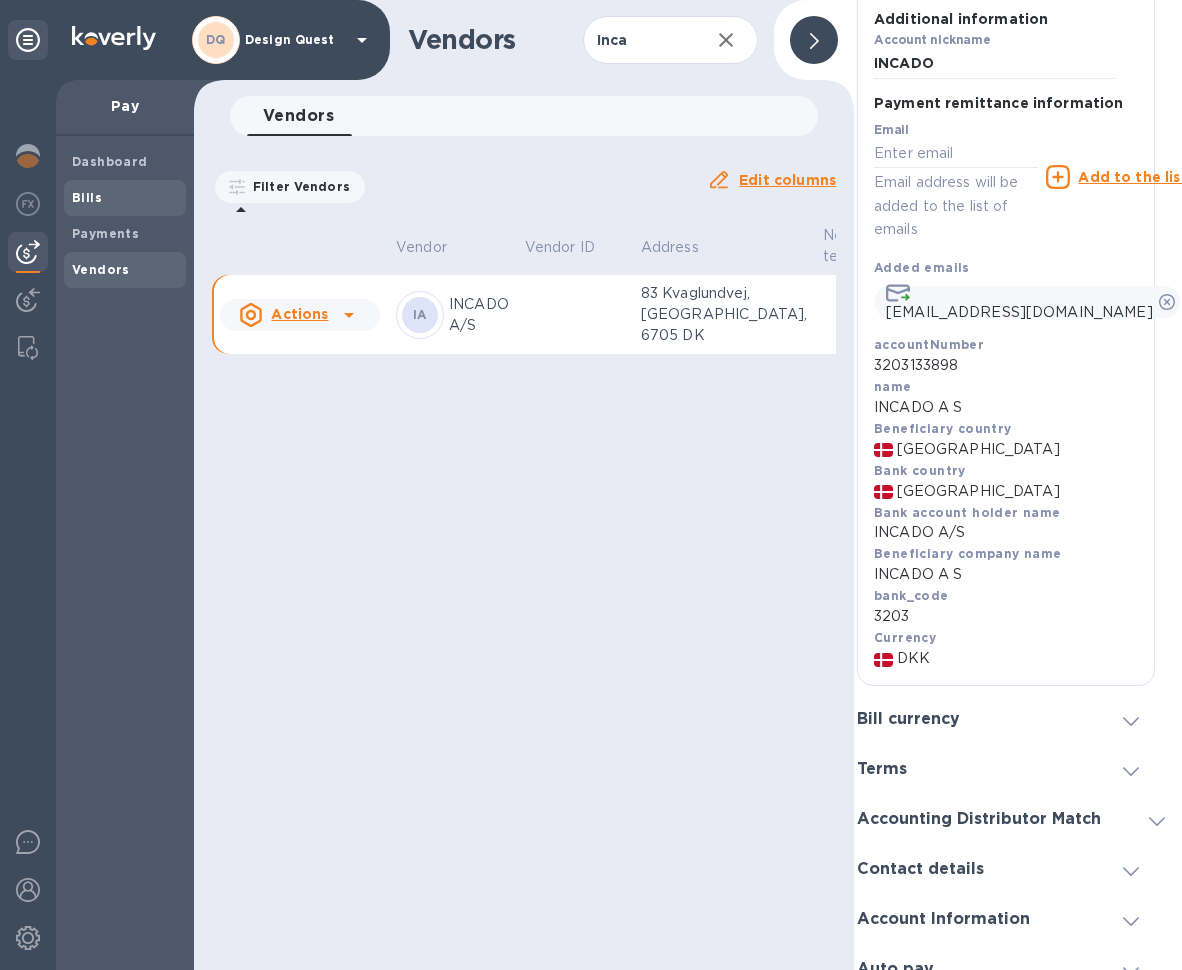 click on "Bills" at bounding box center [87, 197] 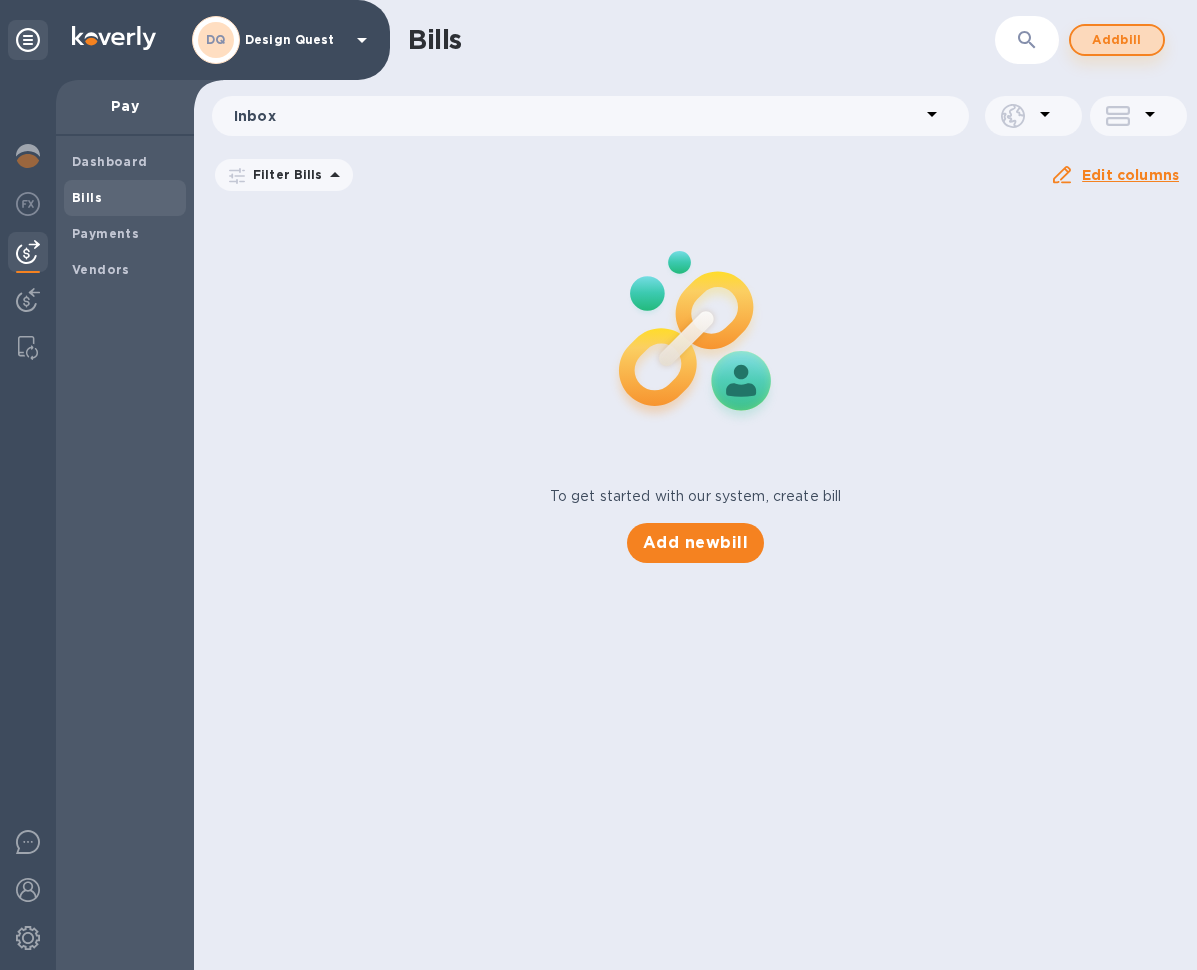 click on "Add   bill" at bounding box center [1117, 40] 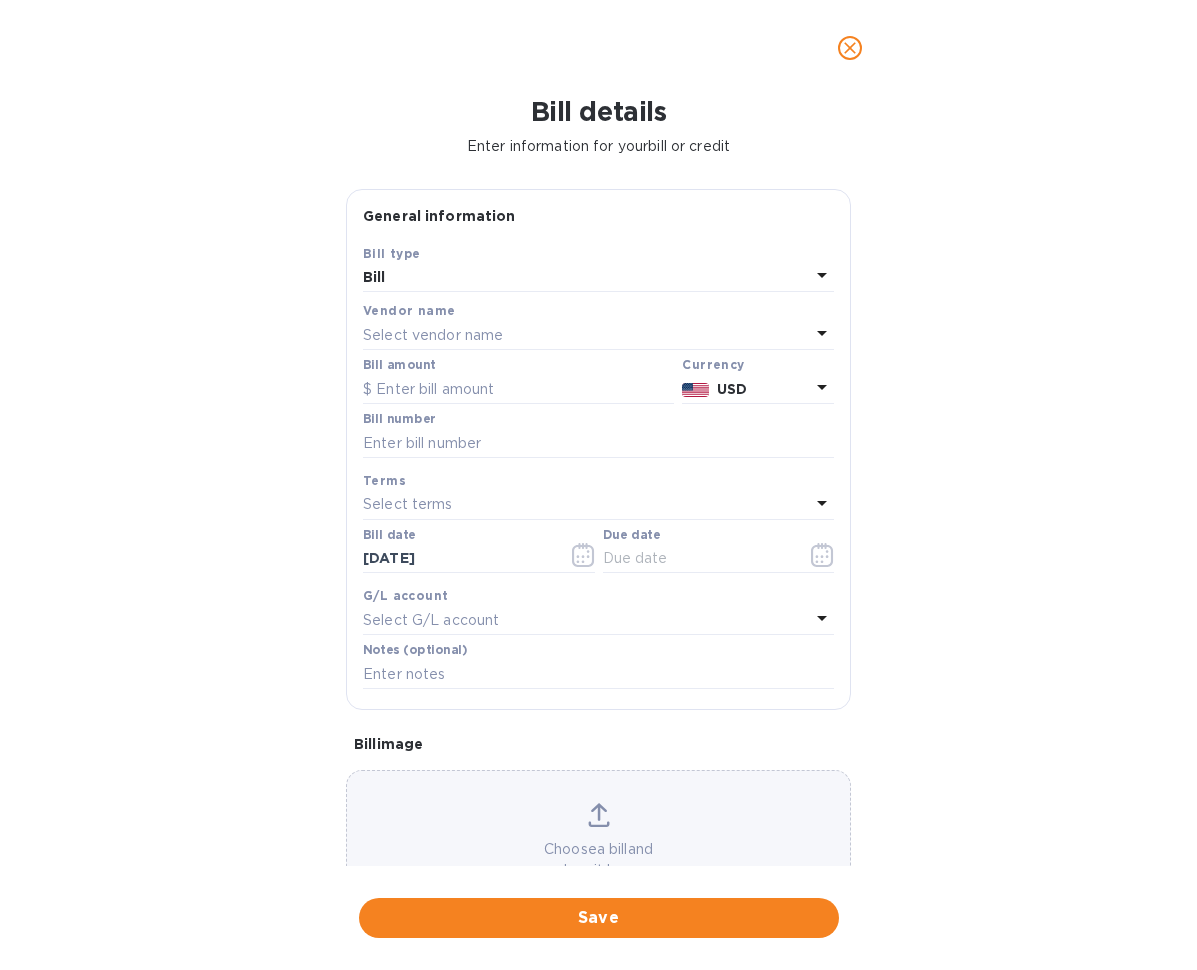 click on "Select vendor name" at bounding box center [586, 335] 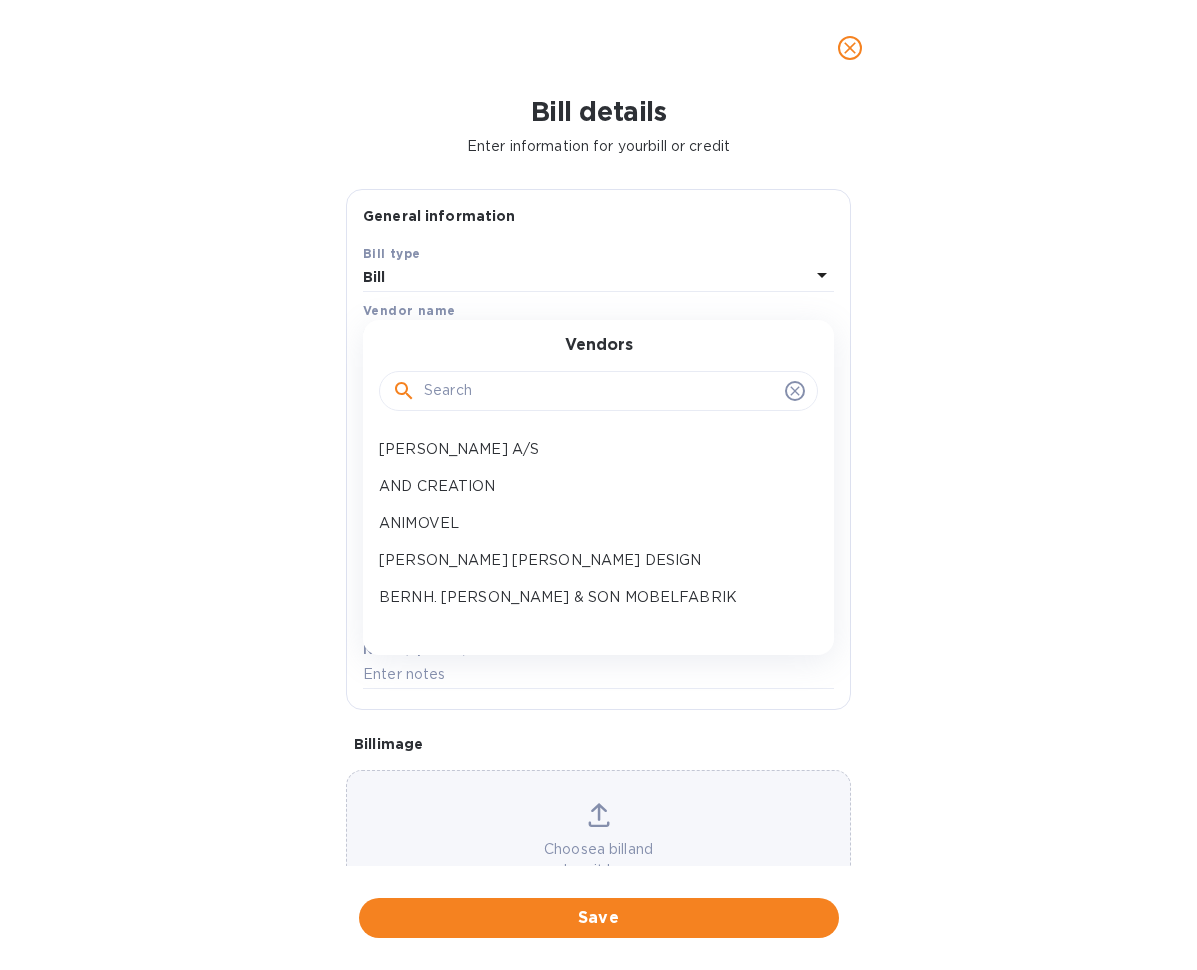 click at bounding box center (600, 391) 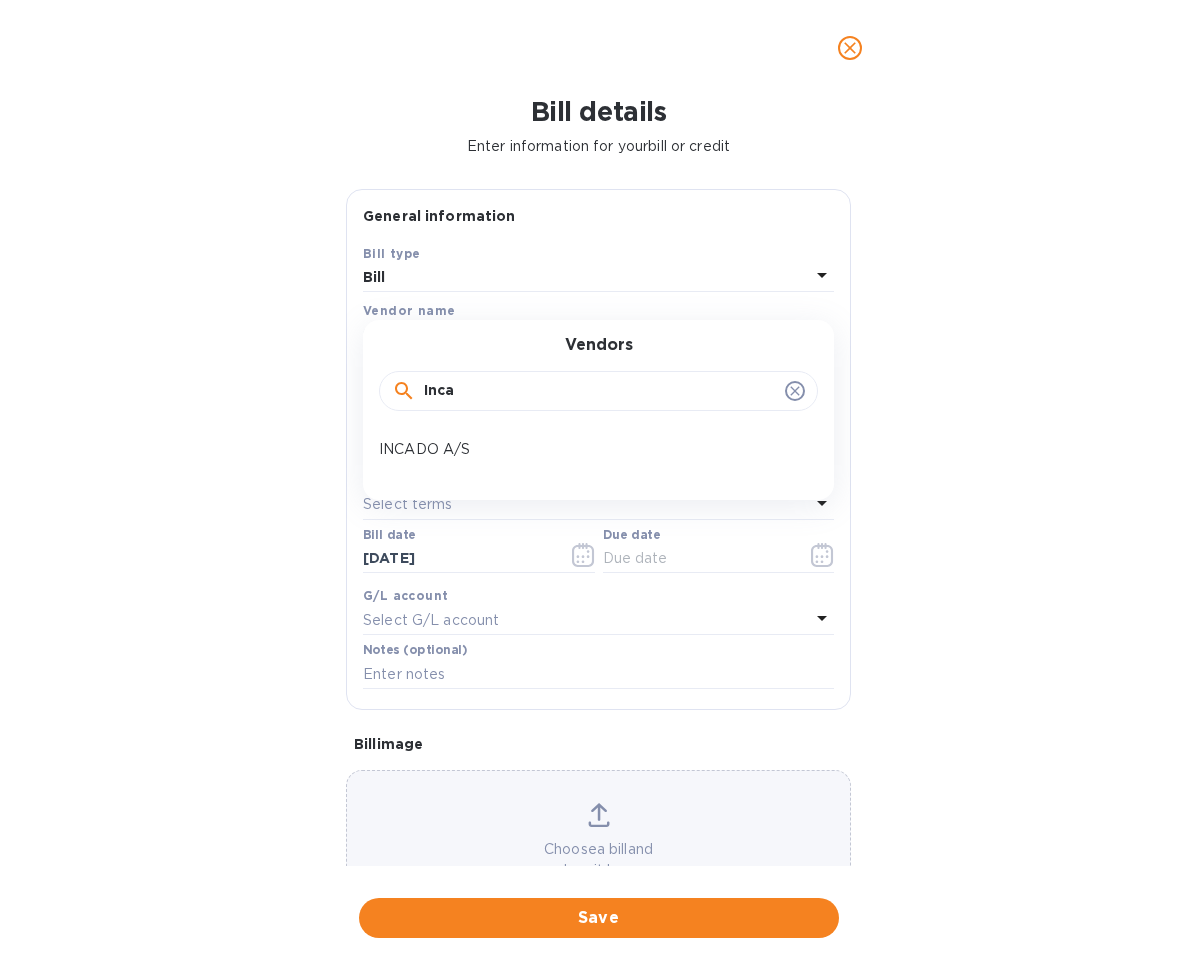 type on "Inca" 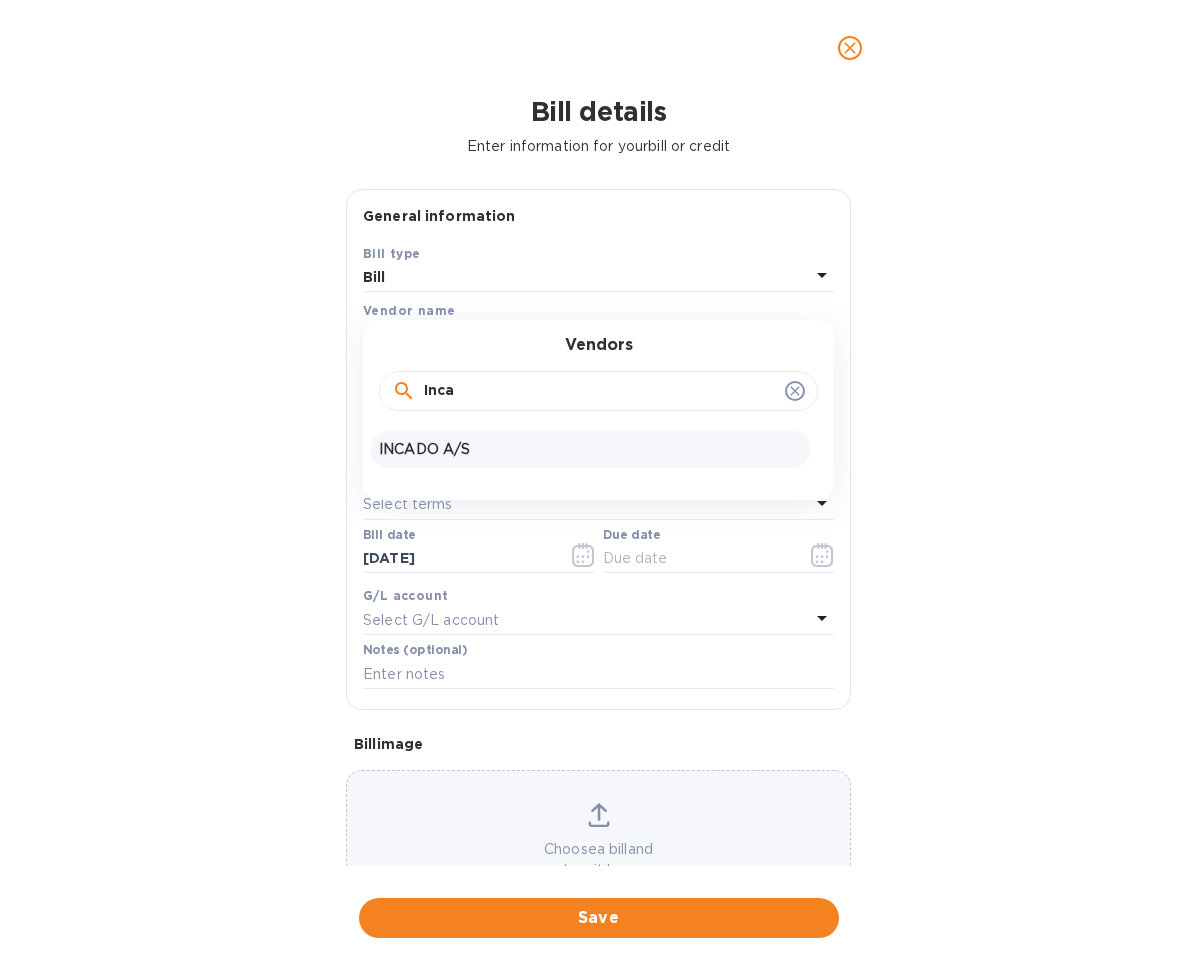 drag, startPoint x: 527, startPoint y: 393, endPoint x: 437, endPoint y: 449, distance: 106 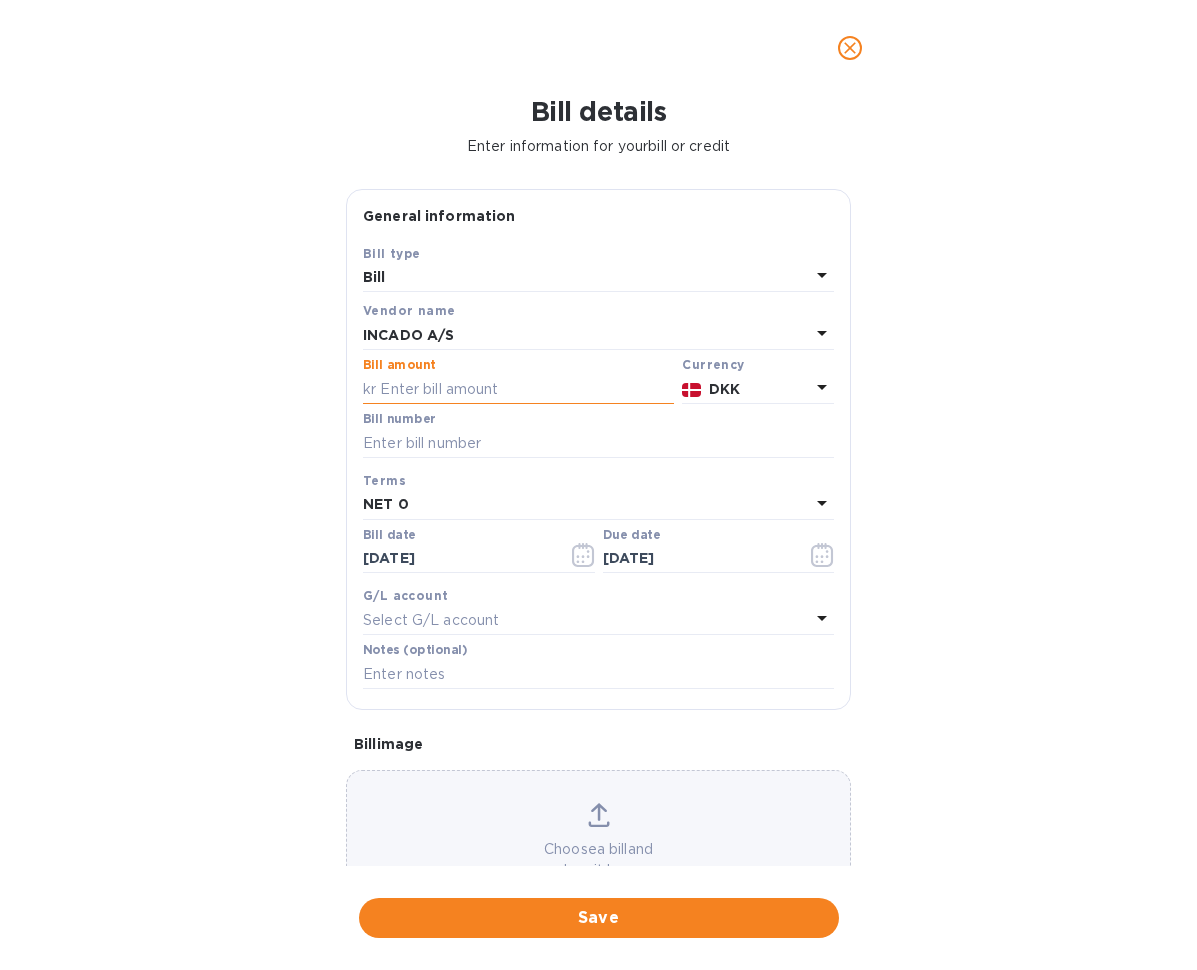 click at bounding box center [518, 389] 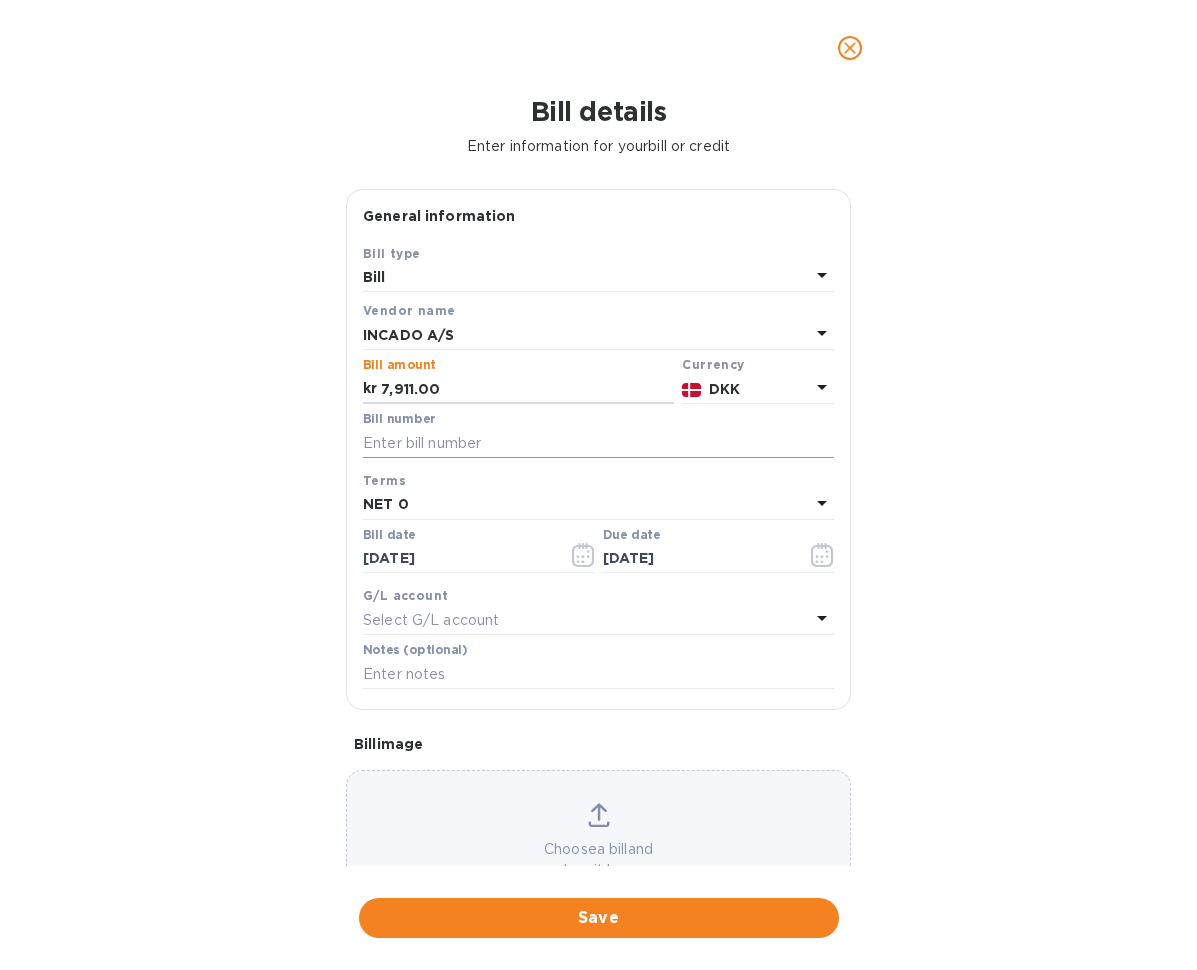 type on "7,911.00" 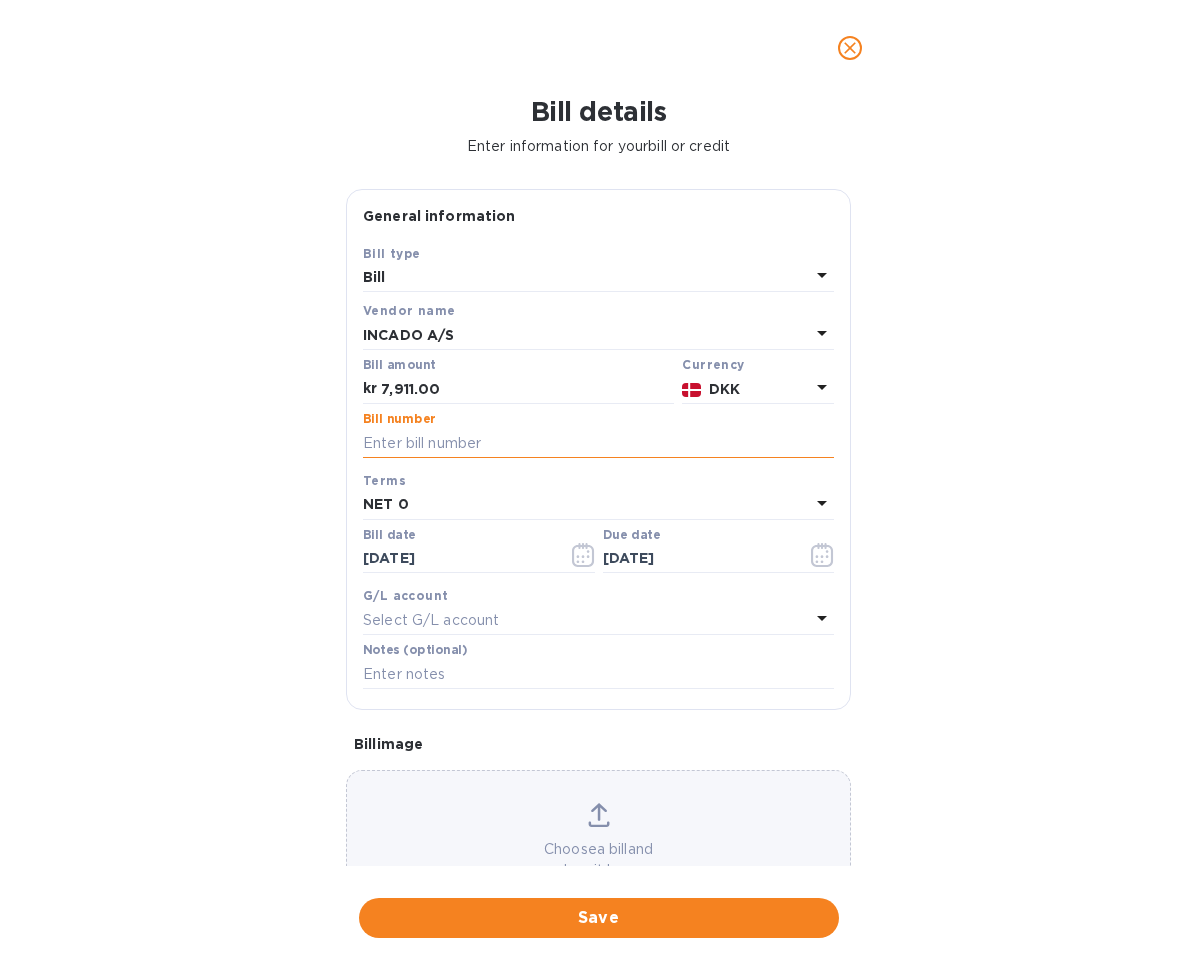 click at bounding box center [598, 443] 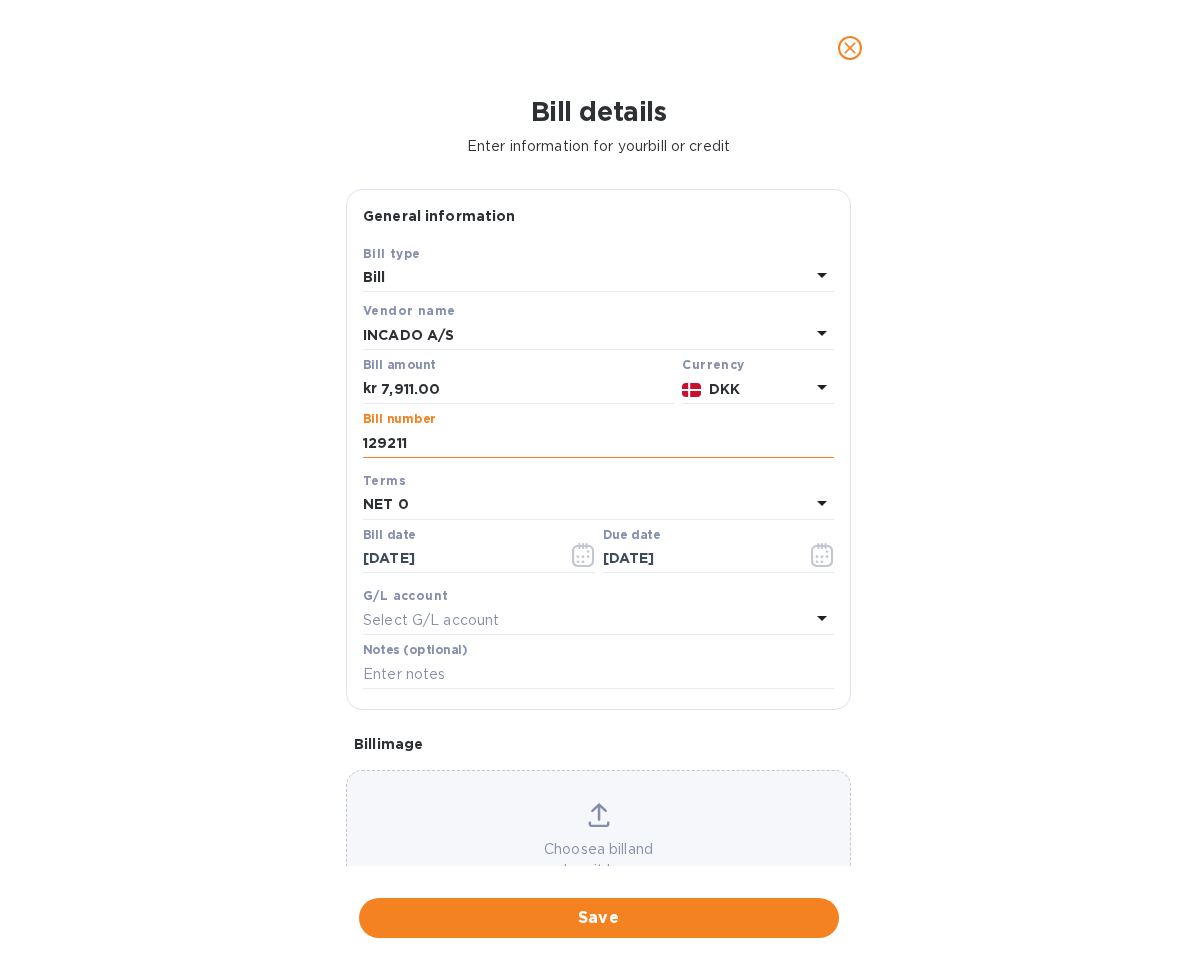 type on "129211" 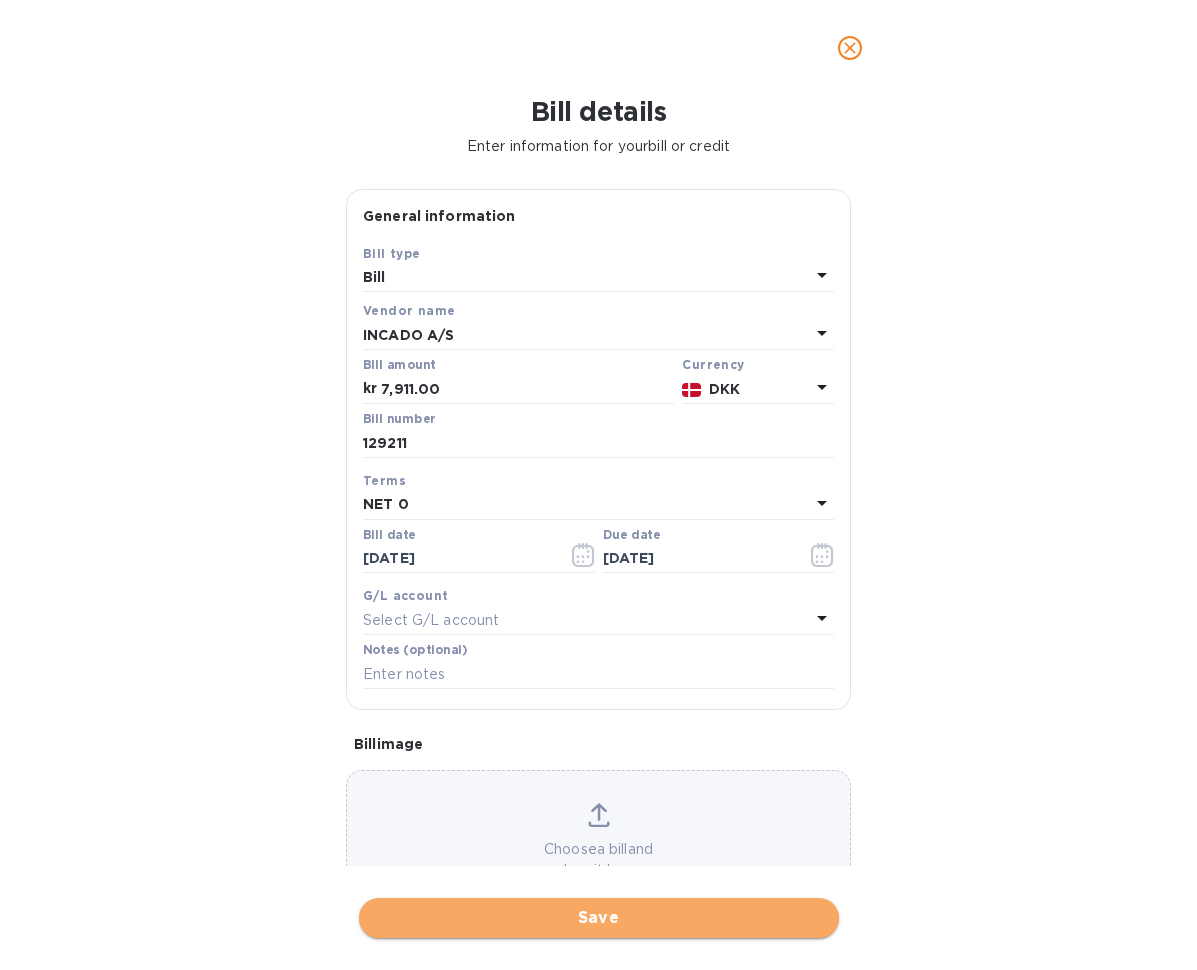click on "Save" at bounding box center [599, 918] 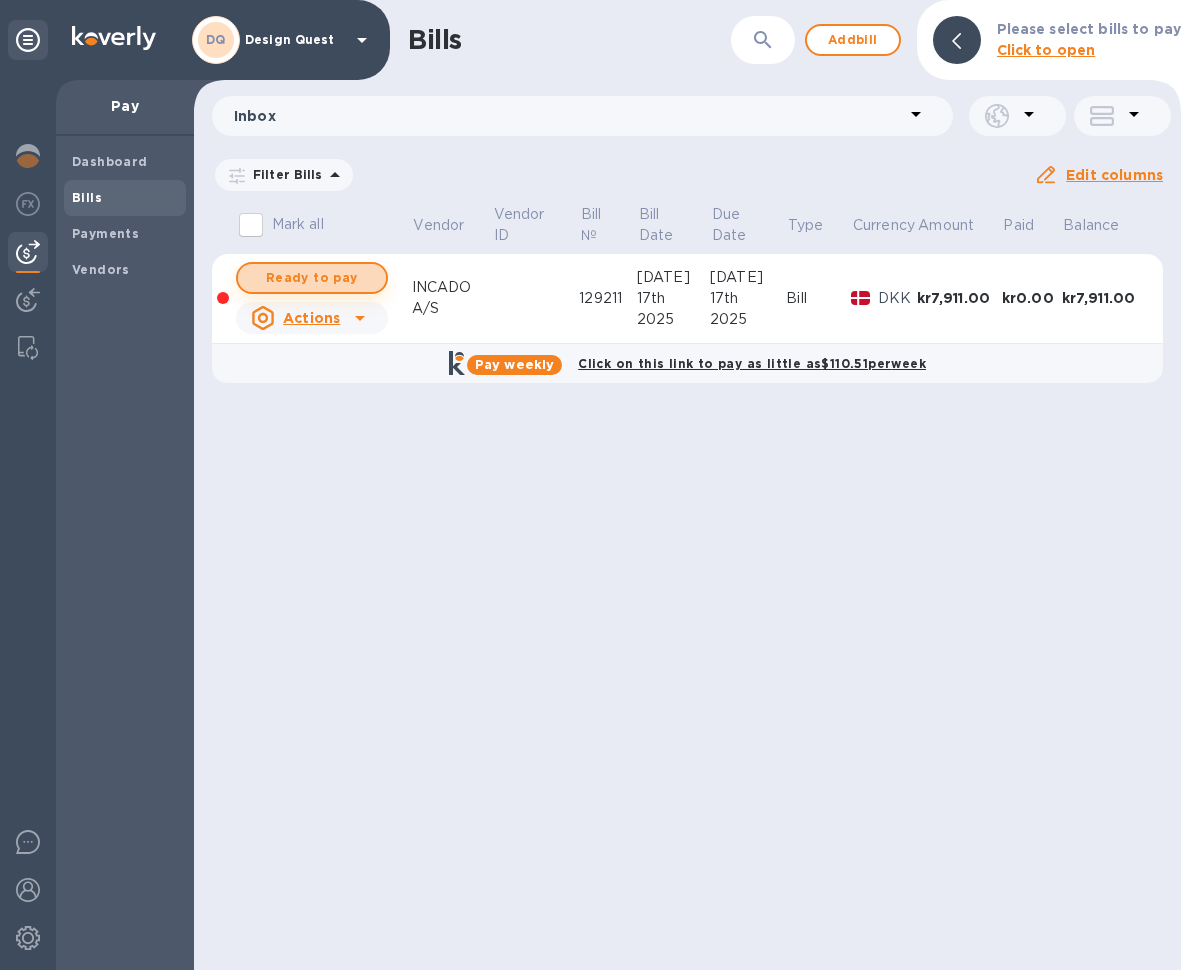 click on "Ready to pay" at bounding box center [312, 278] 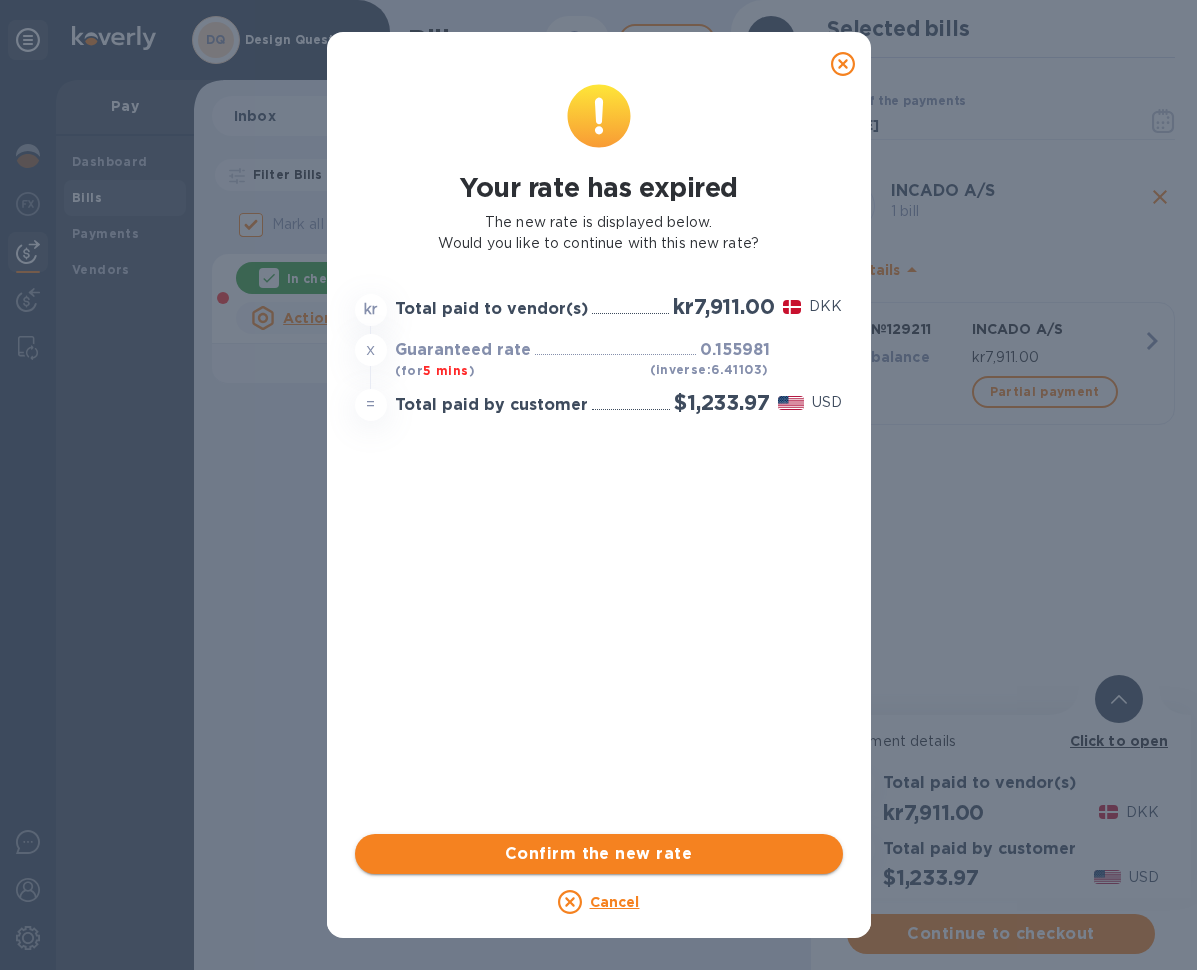 click on "Confirm the new rate" at bounding box center [599, 854] 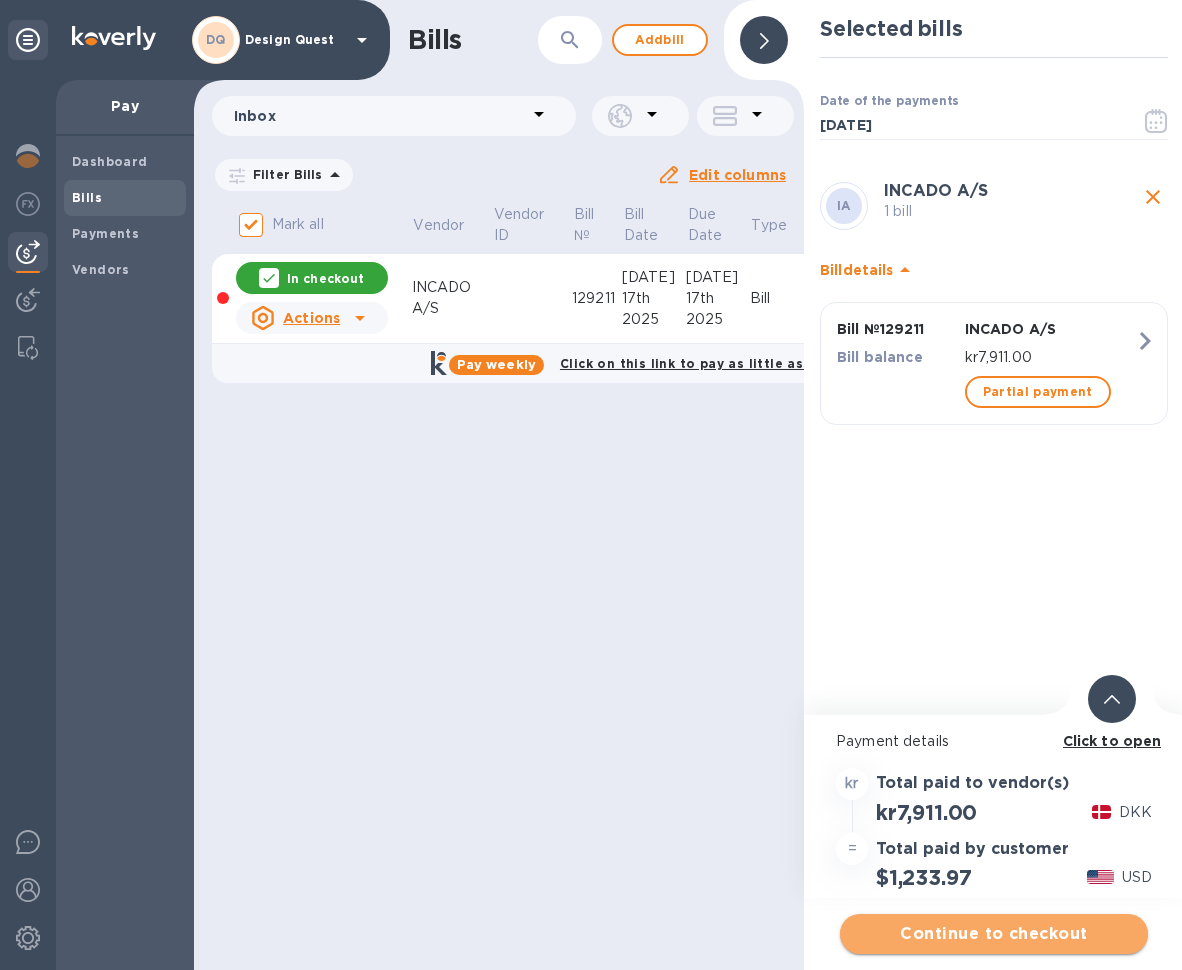 click on "Continue to checkout" at bounding box center (994, 934) 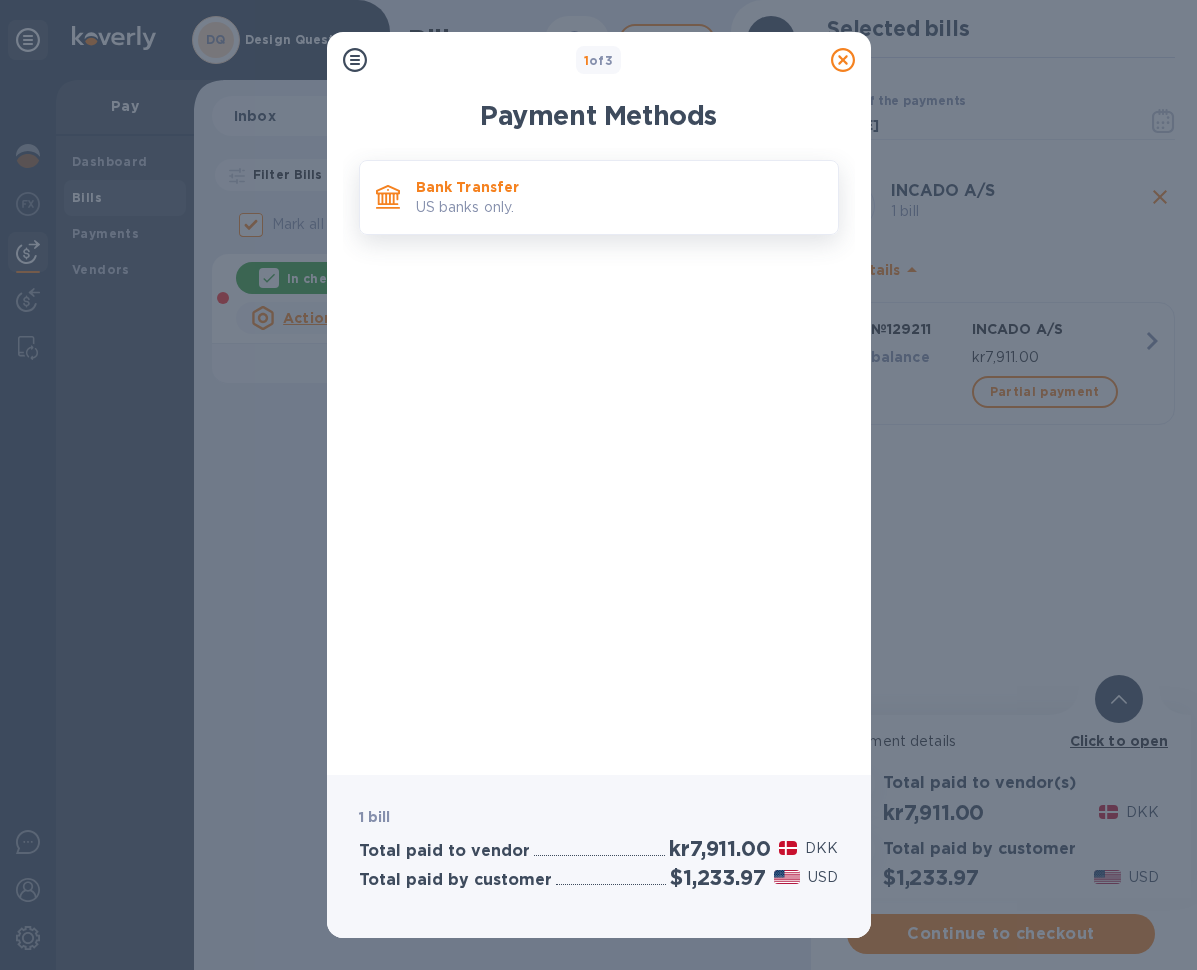 click on "US banks only." at bounding box center [619, 207] 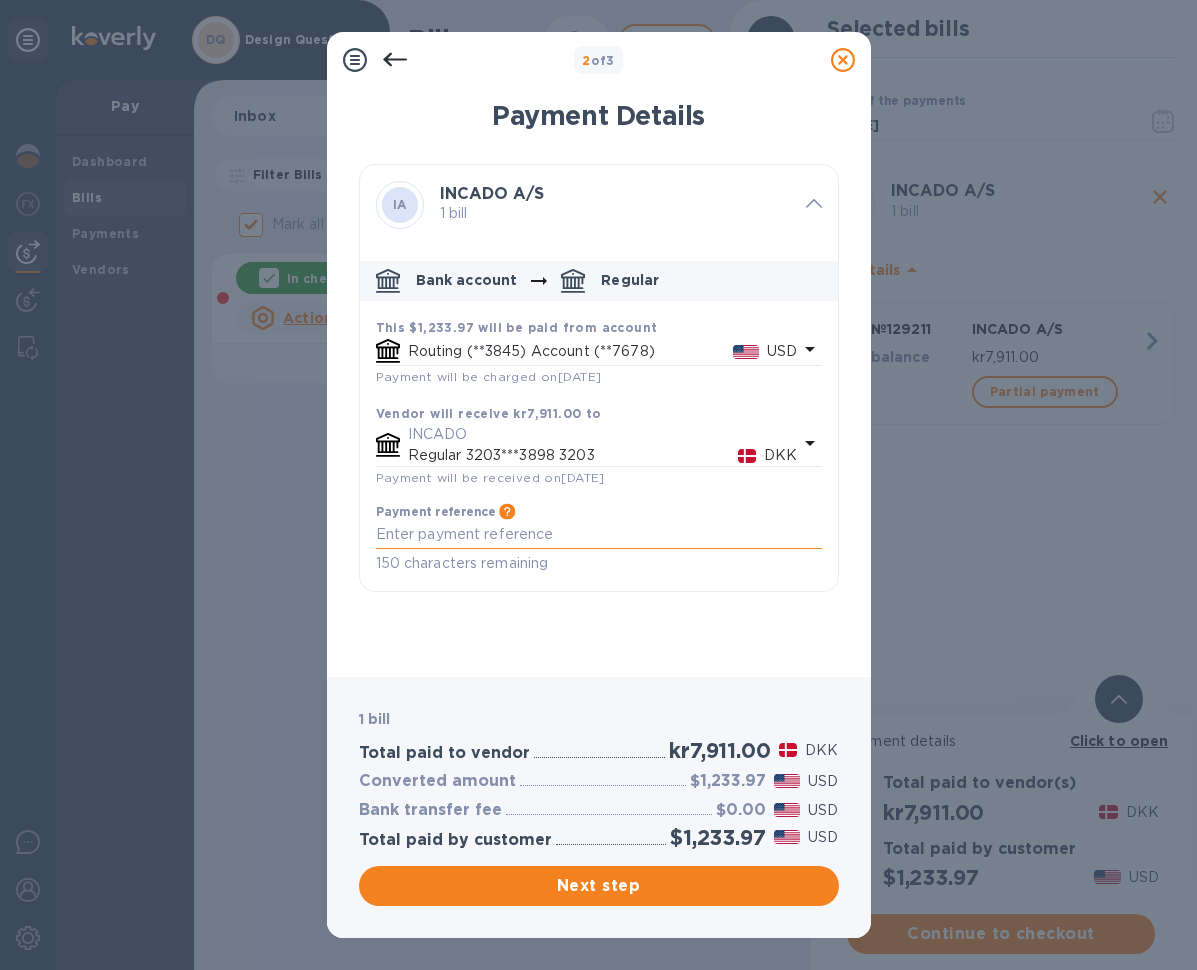 click at bounding box center [599, 534] 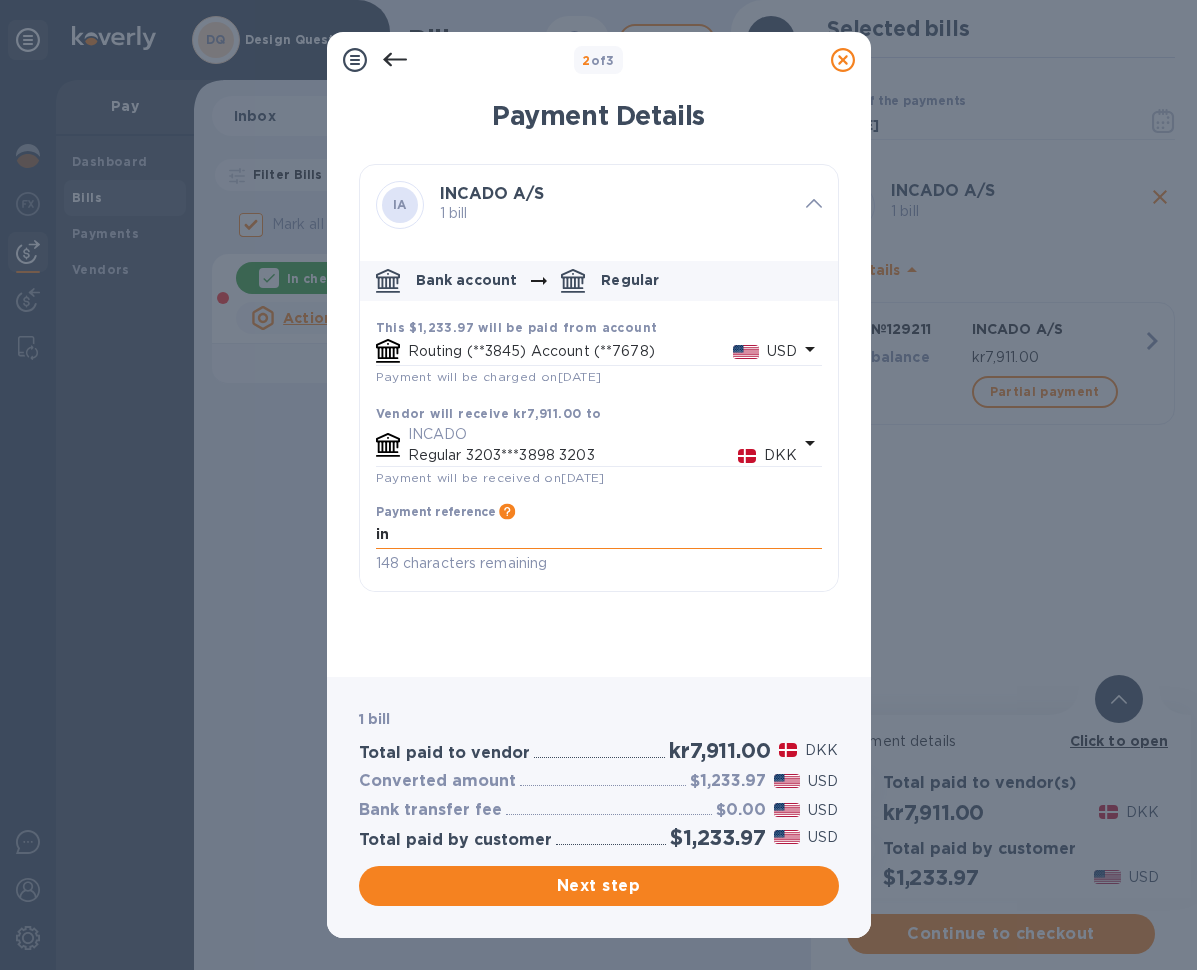 type on "i" 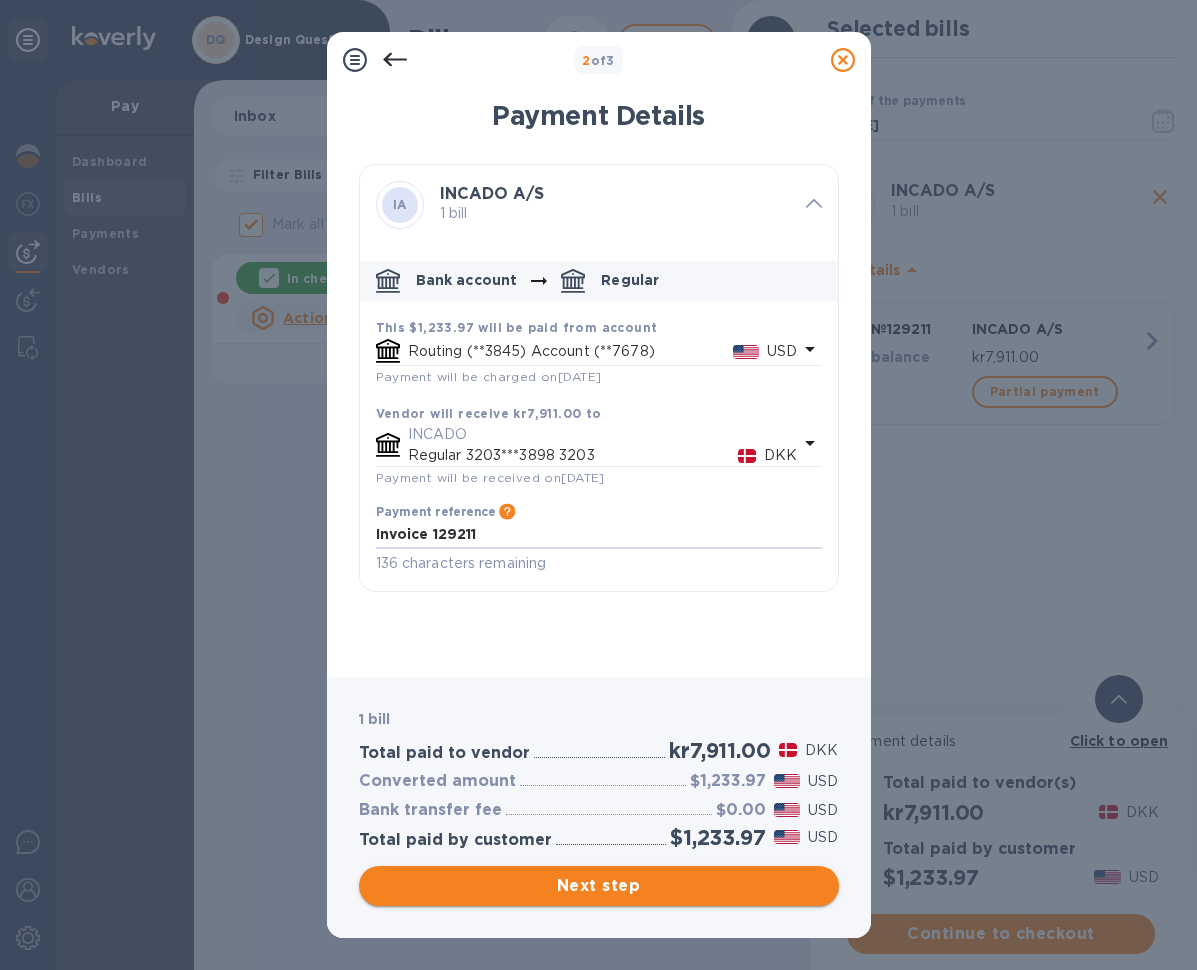 type on "Invoice 129211" 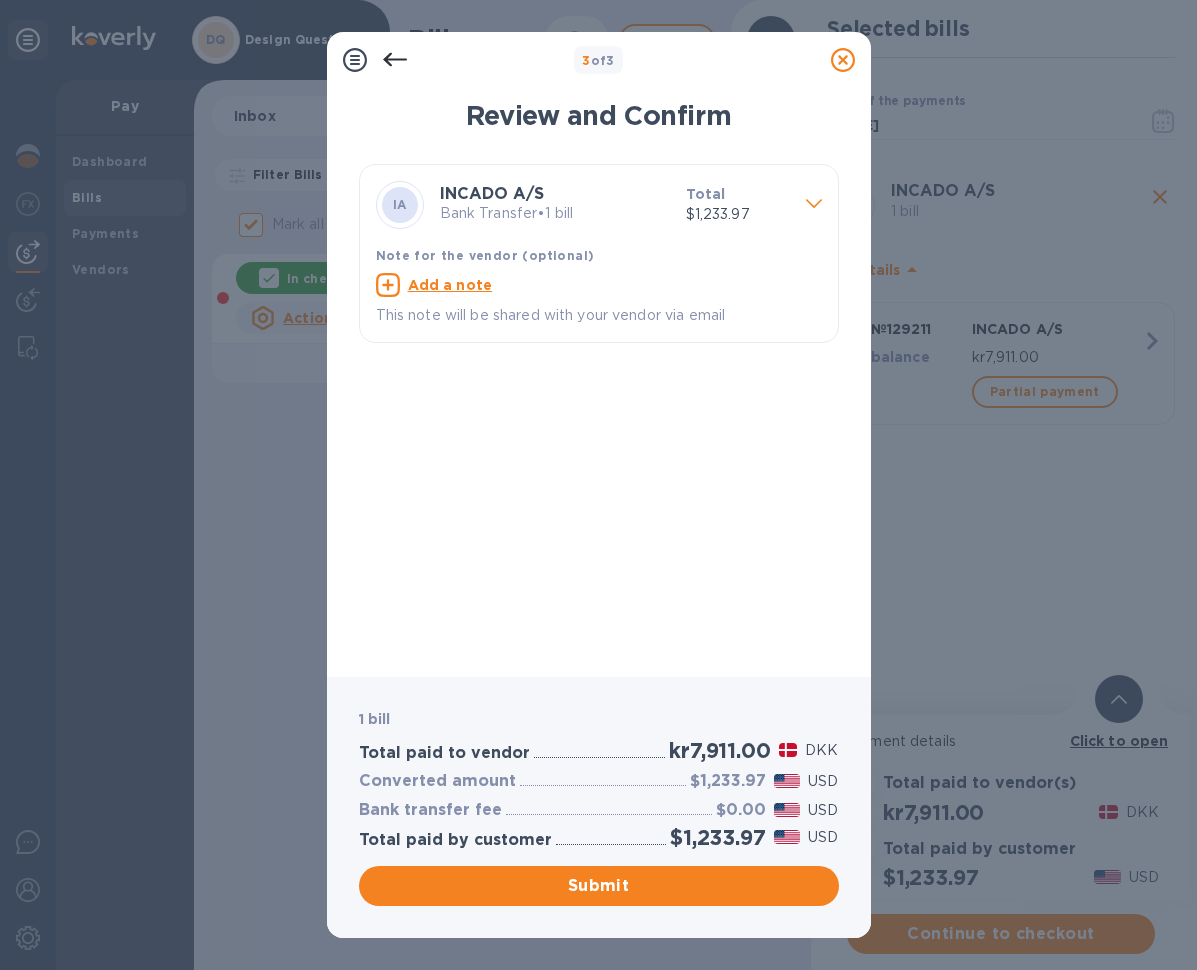 click on "Add a note" at bounding box center [450, 285] 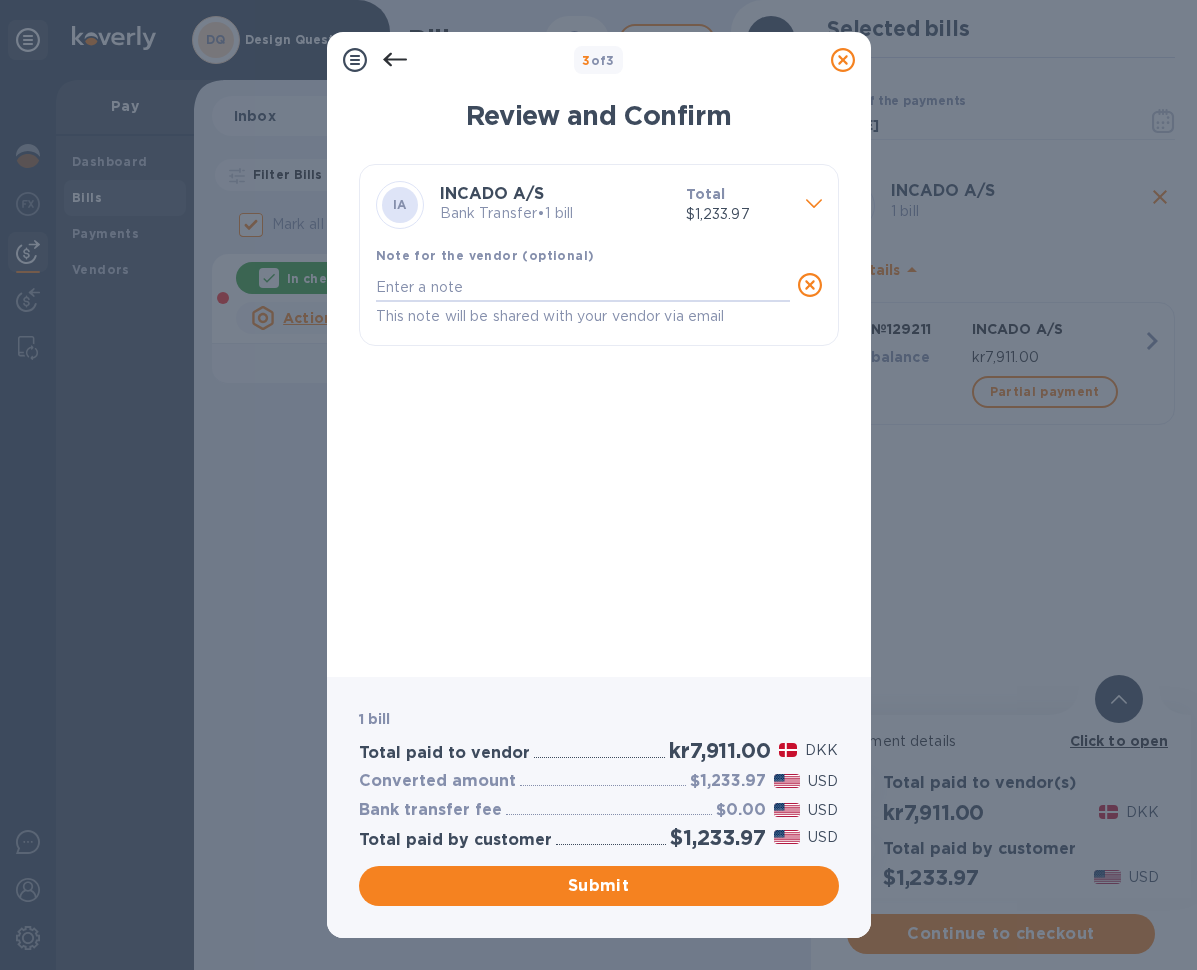 click at bounding box center (583, 287) 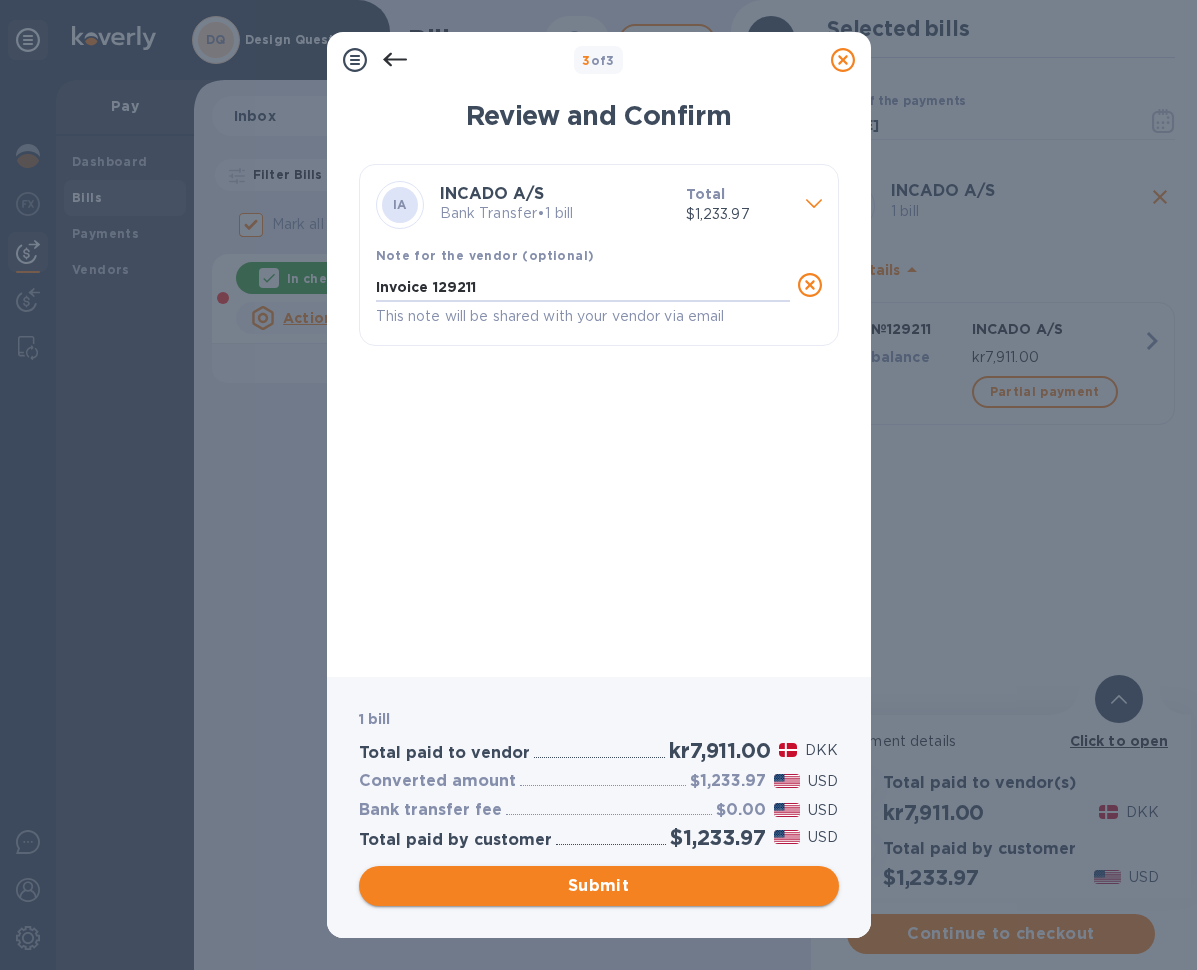type on "Invoice 129211" 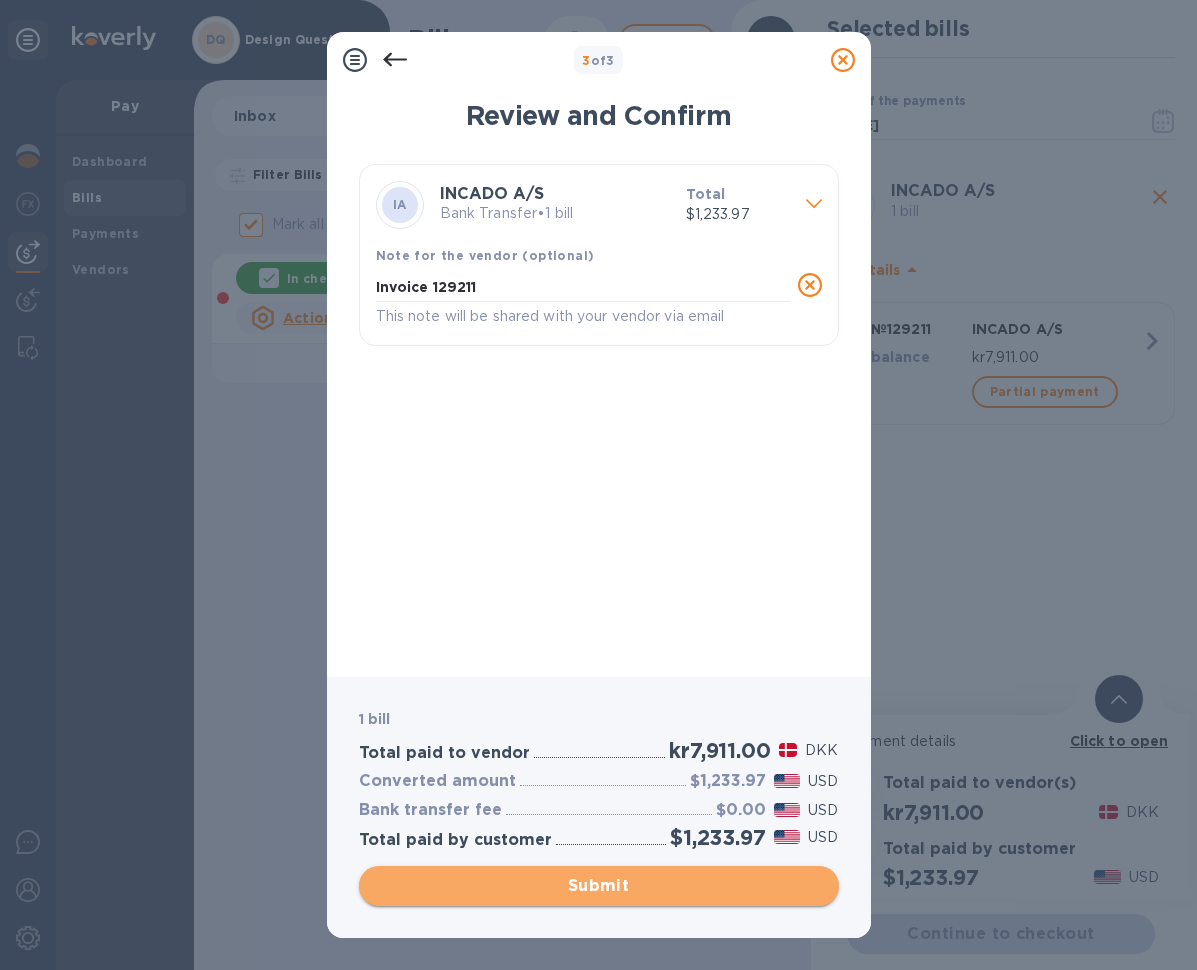 click on "Submit" at bounding box center [599, 886] 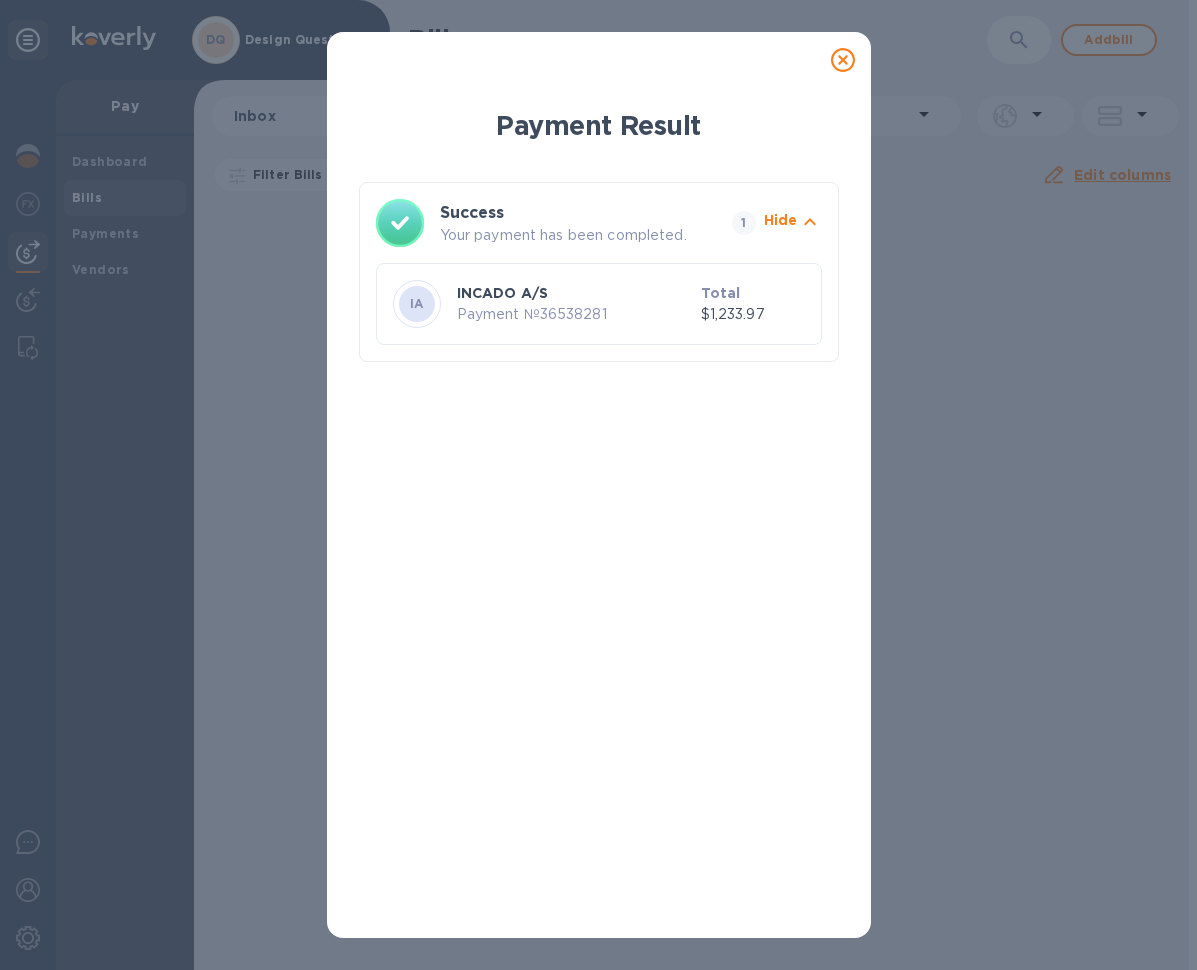 click on "Payment № 36538281" at bounding box center (575, 314) 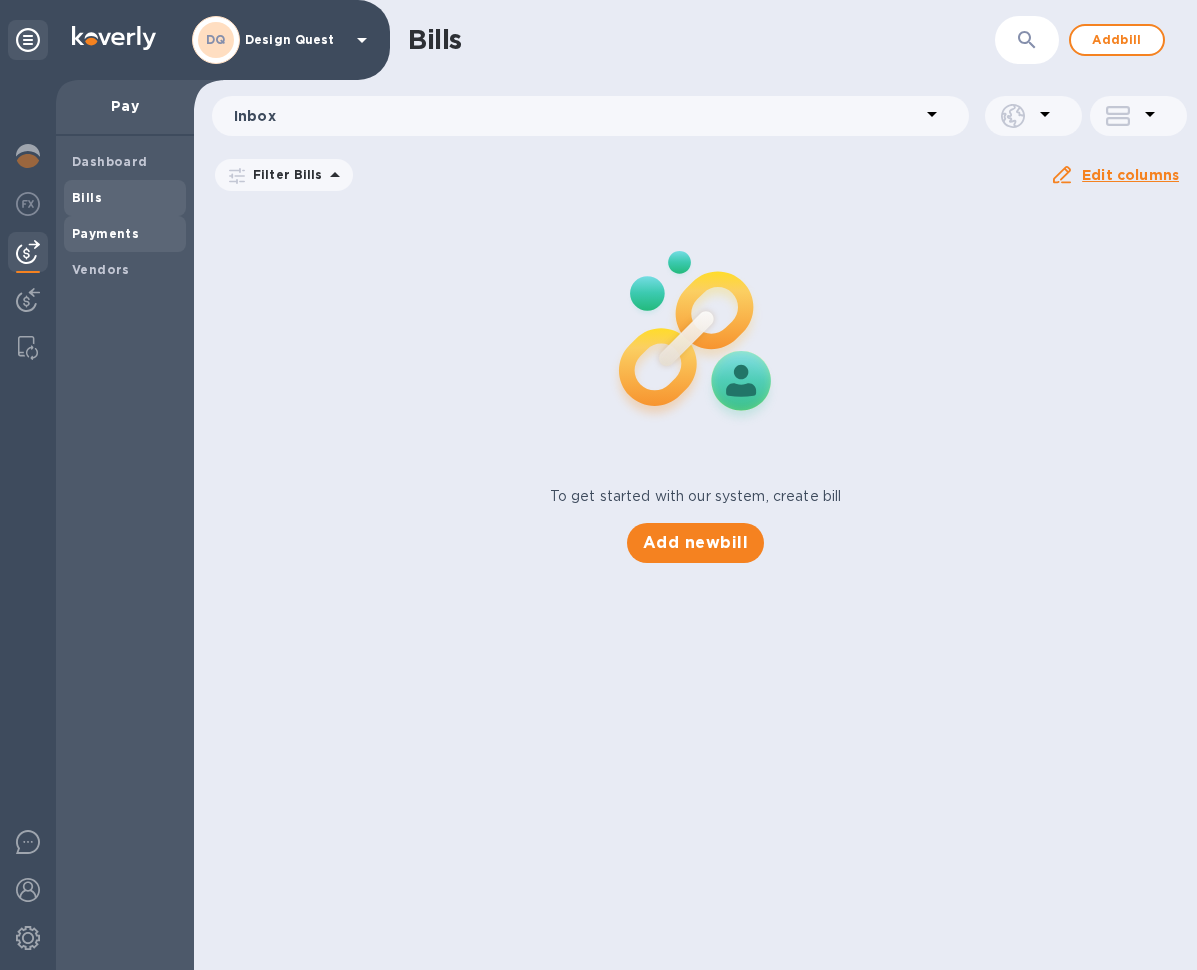 click on "Payments" at bounding box center [105, 234] 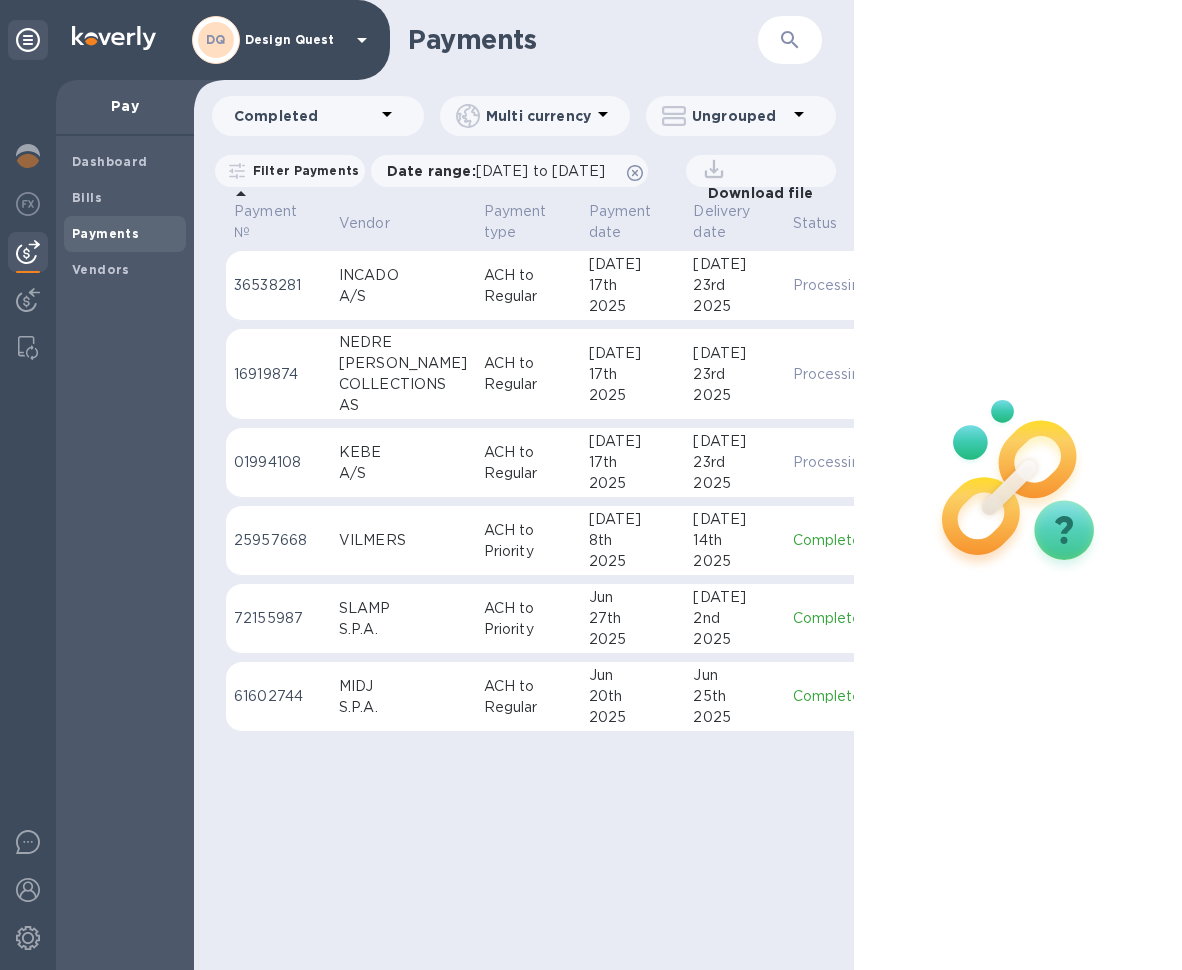 click on "ACH to Regular" at bounding box center (528, 286) 